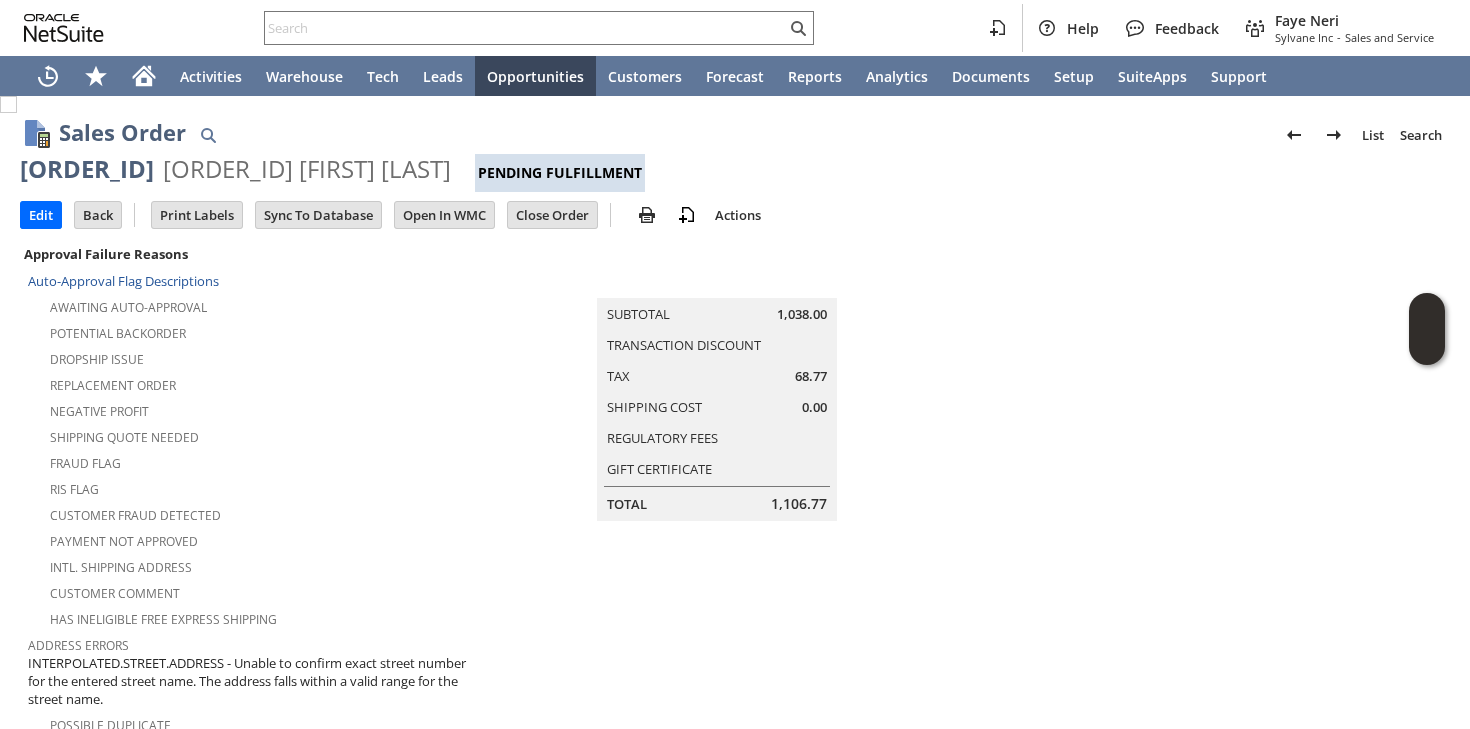 scroll, scrollTop: 0, scrollLeft: 0, axis: both 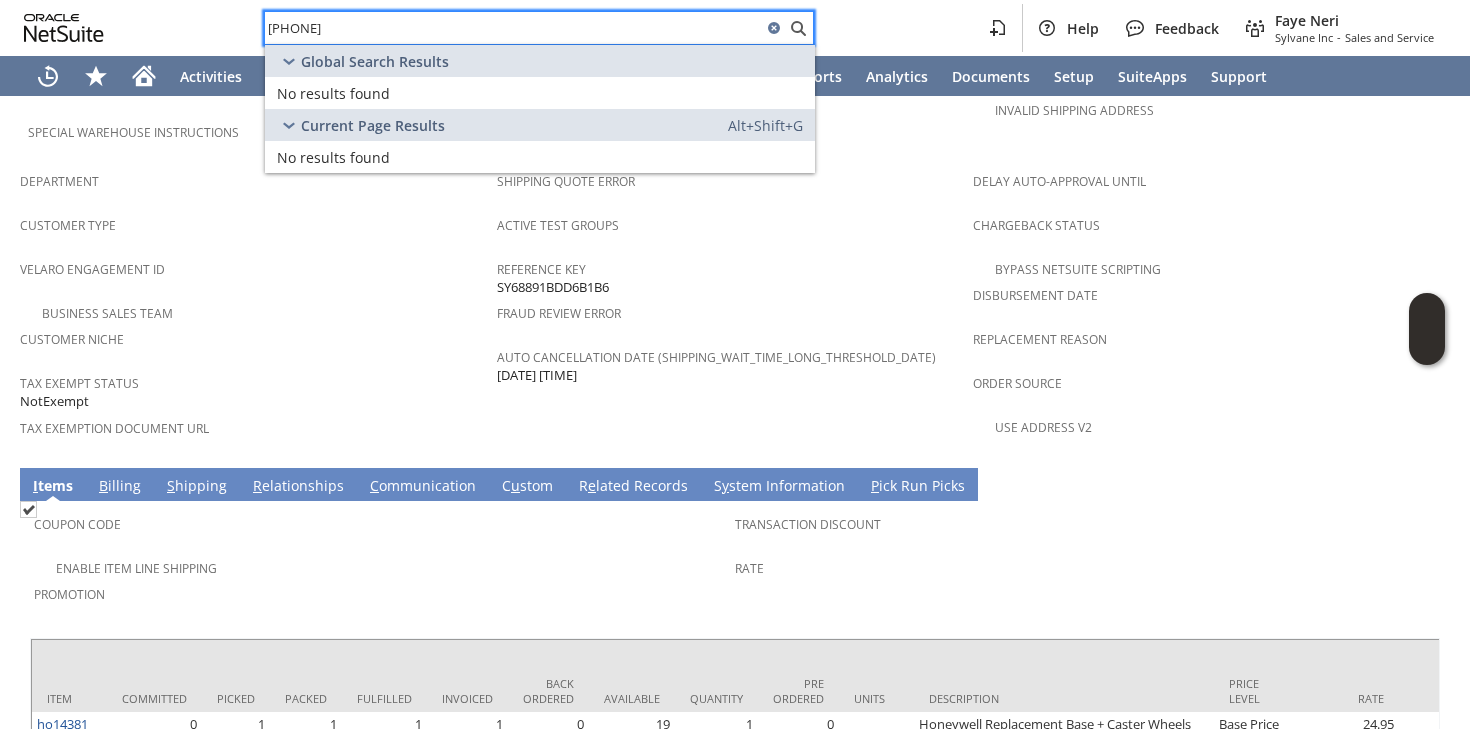 click on "[PHONE]" at bounding box center [513, 28] 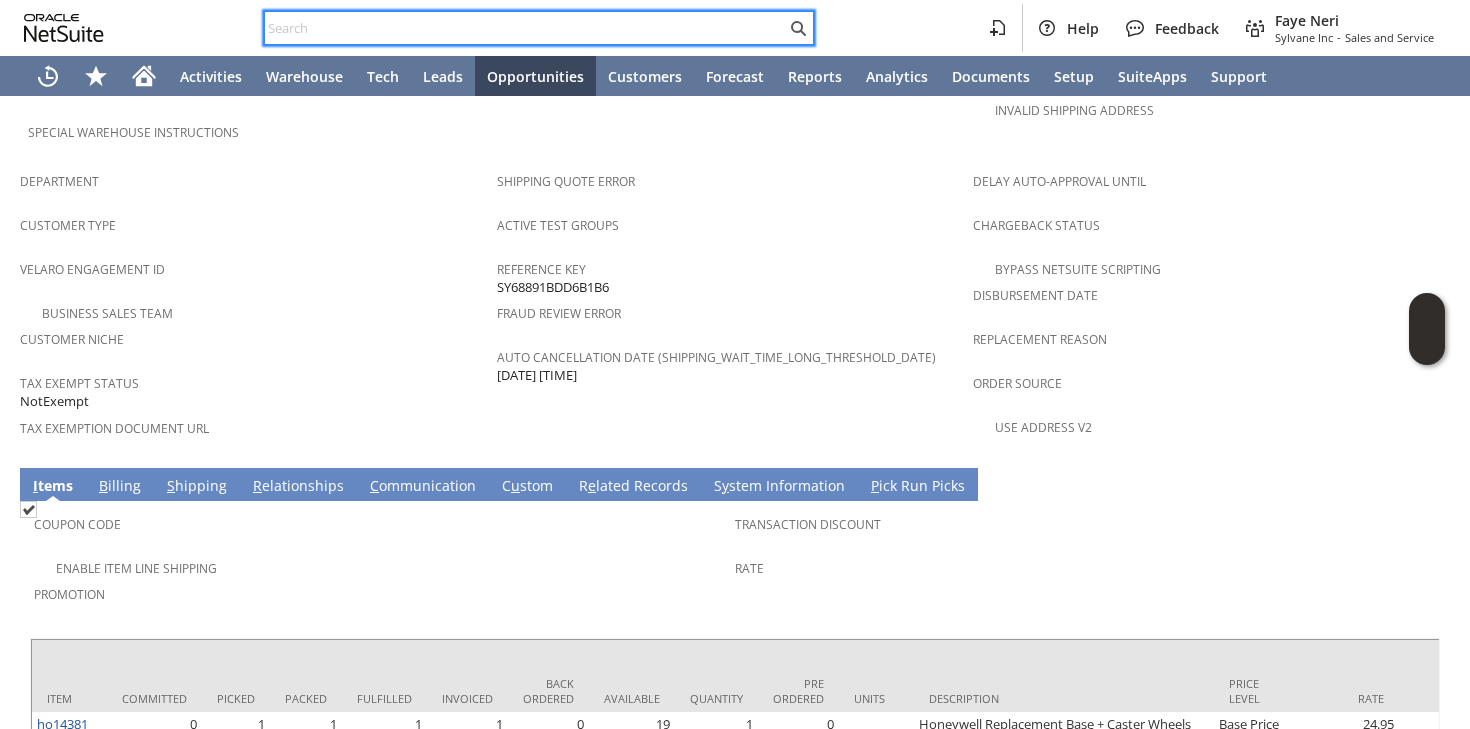 click at bounding box center [525, 28] 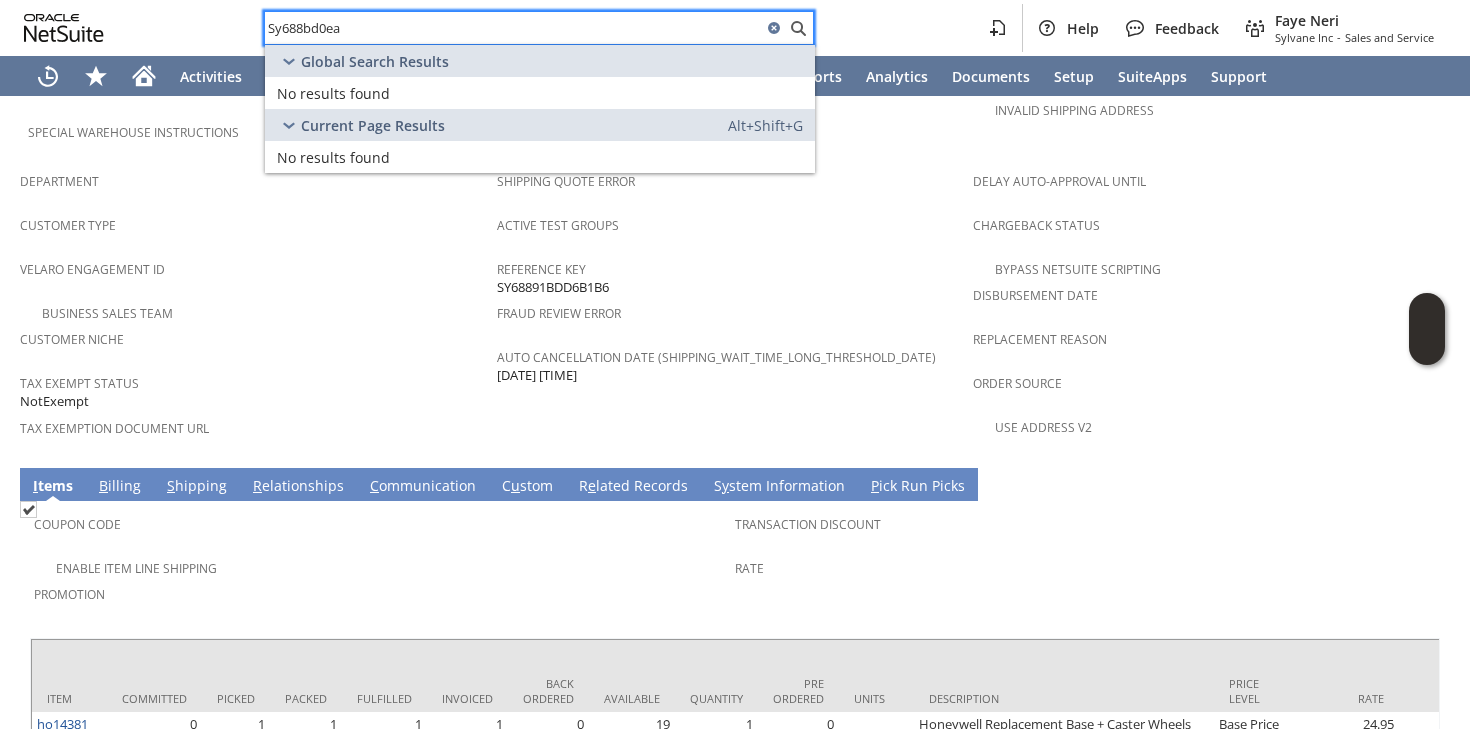 click on "Sy688bd0ea" at bounding box center [513, 28] 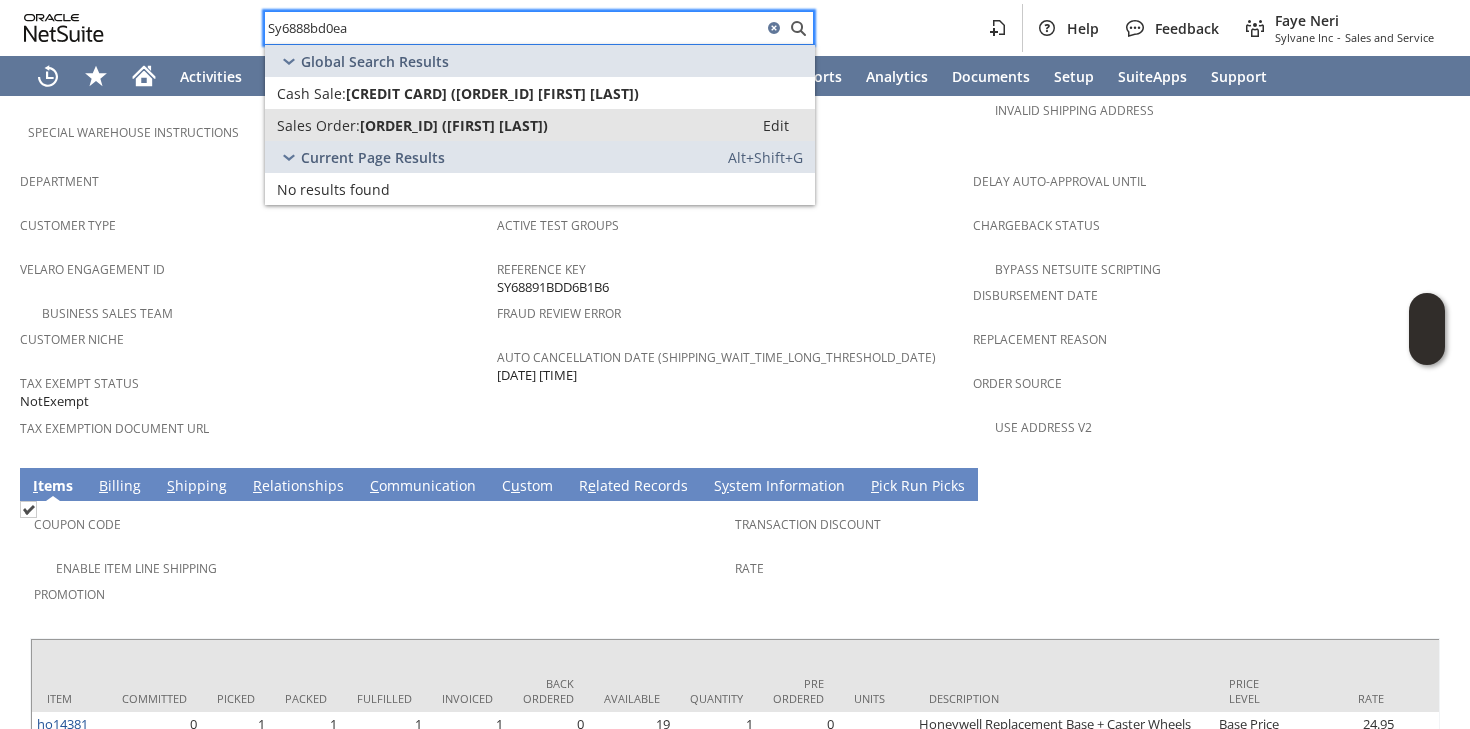 type on "Sy6888bd0ea" 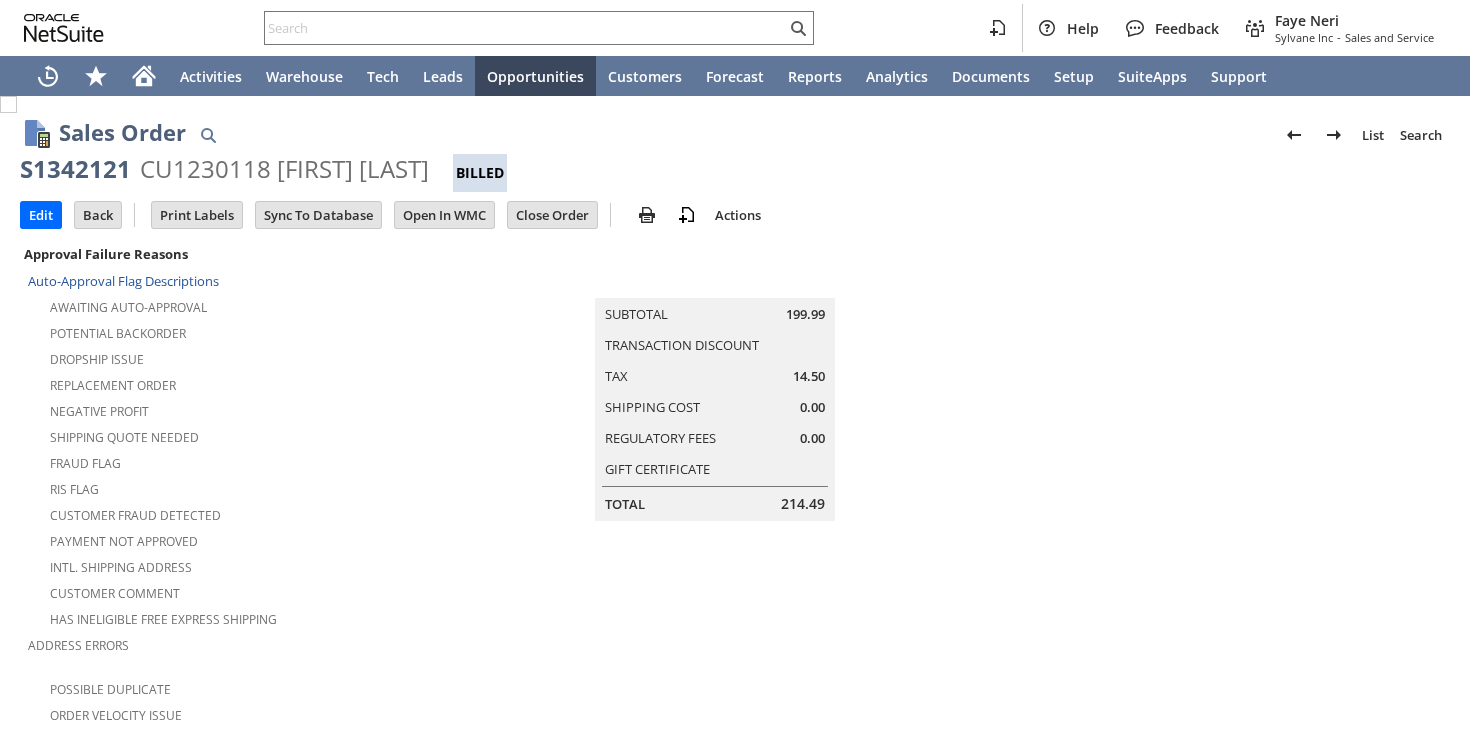 scroll, scrollTop: 0, scrollLeft: 0, axis: both 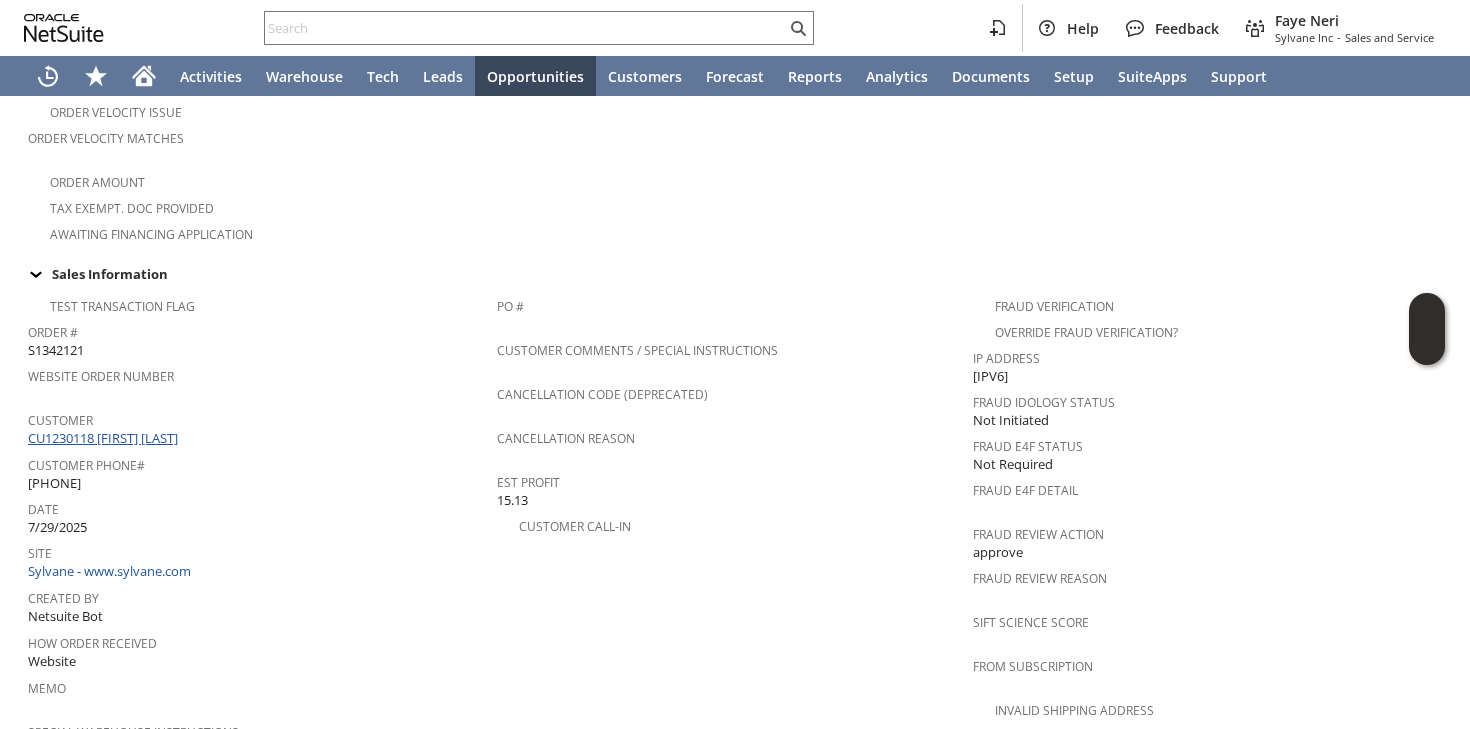 click on "CU1230118 Stephanie M Johnson" at bounding box center (105, 438) 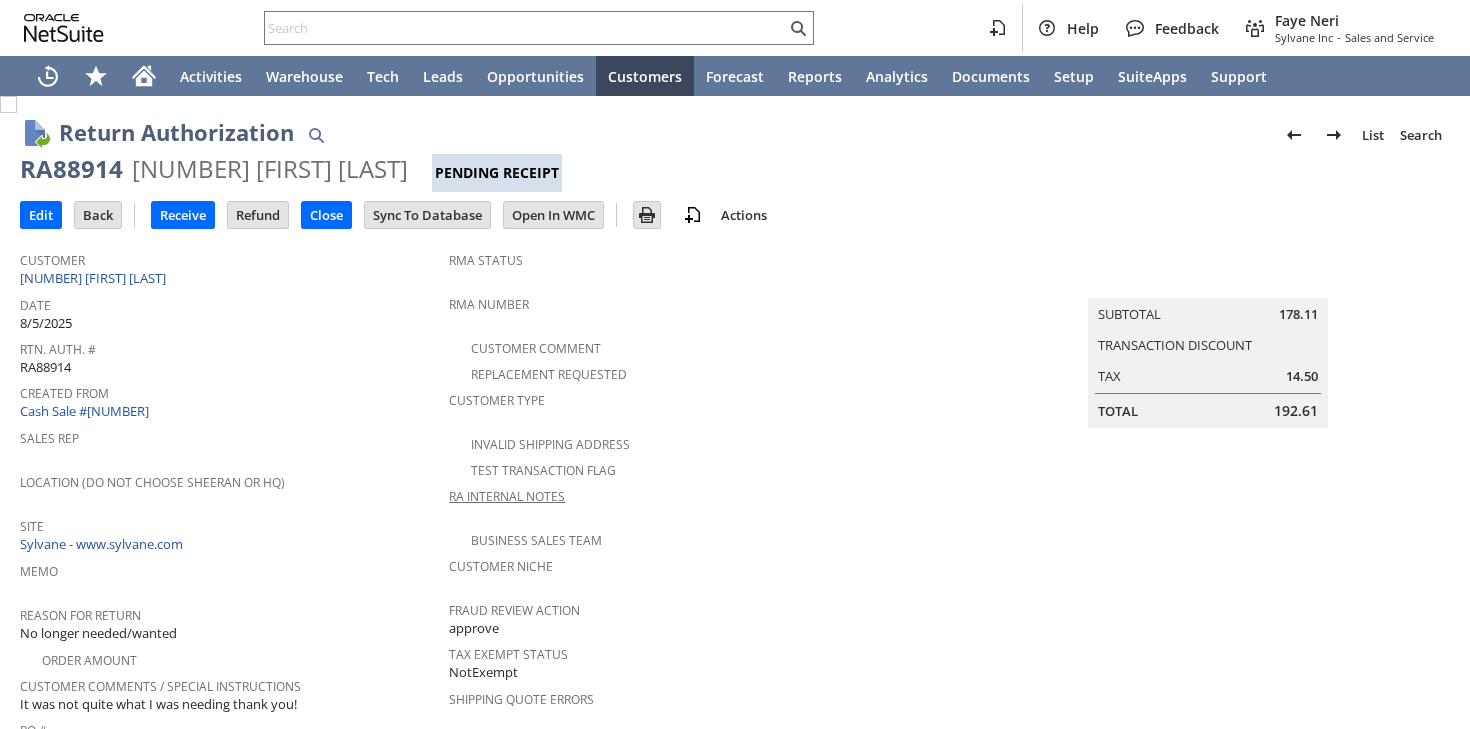 scroll, scrollTop: 0, scrollLeft: 0, axis: both 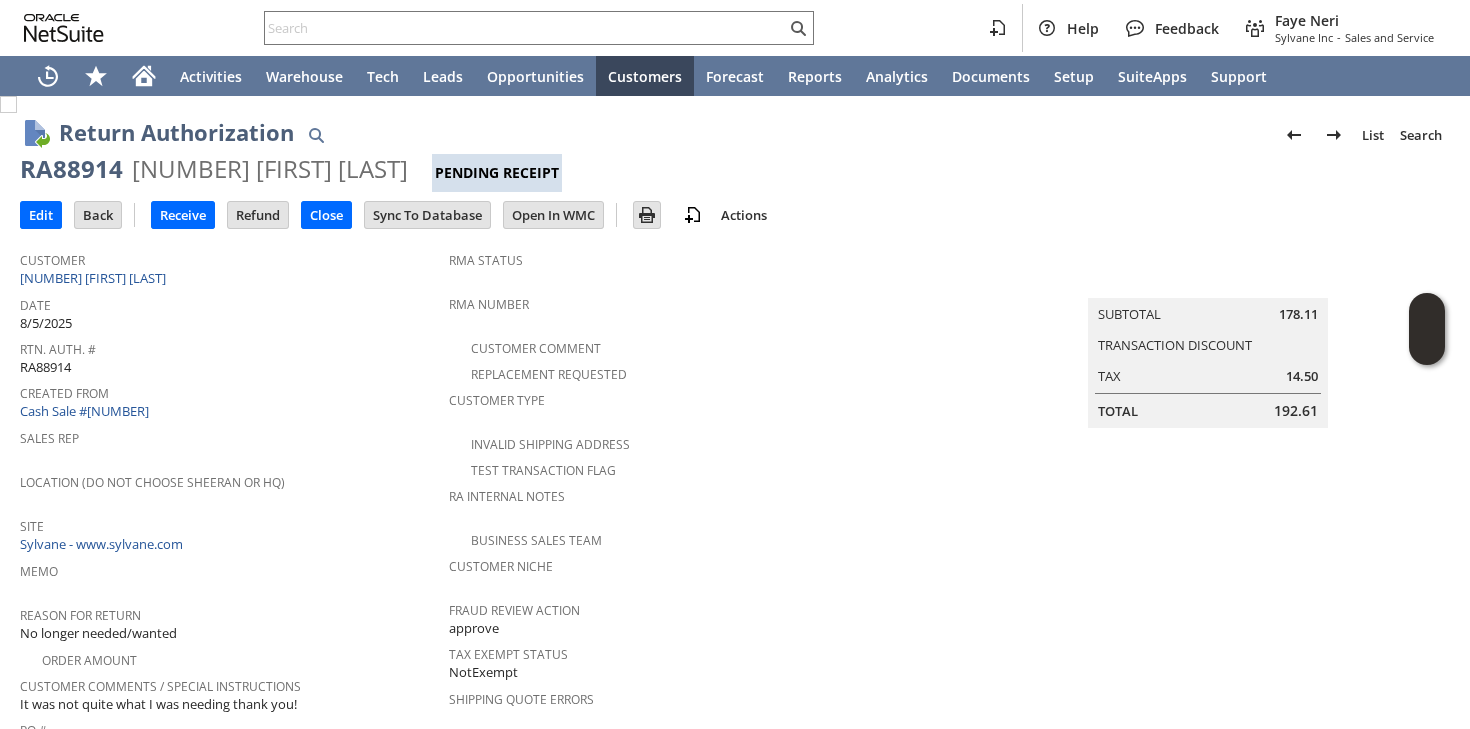 click on "RMA Number" at bounding box center (722, 311) 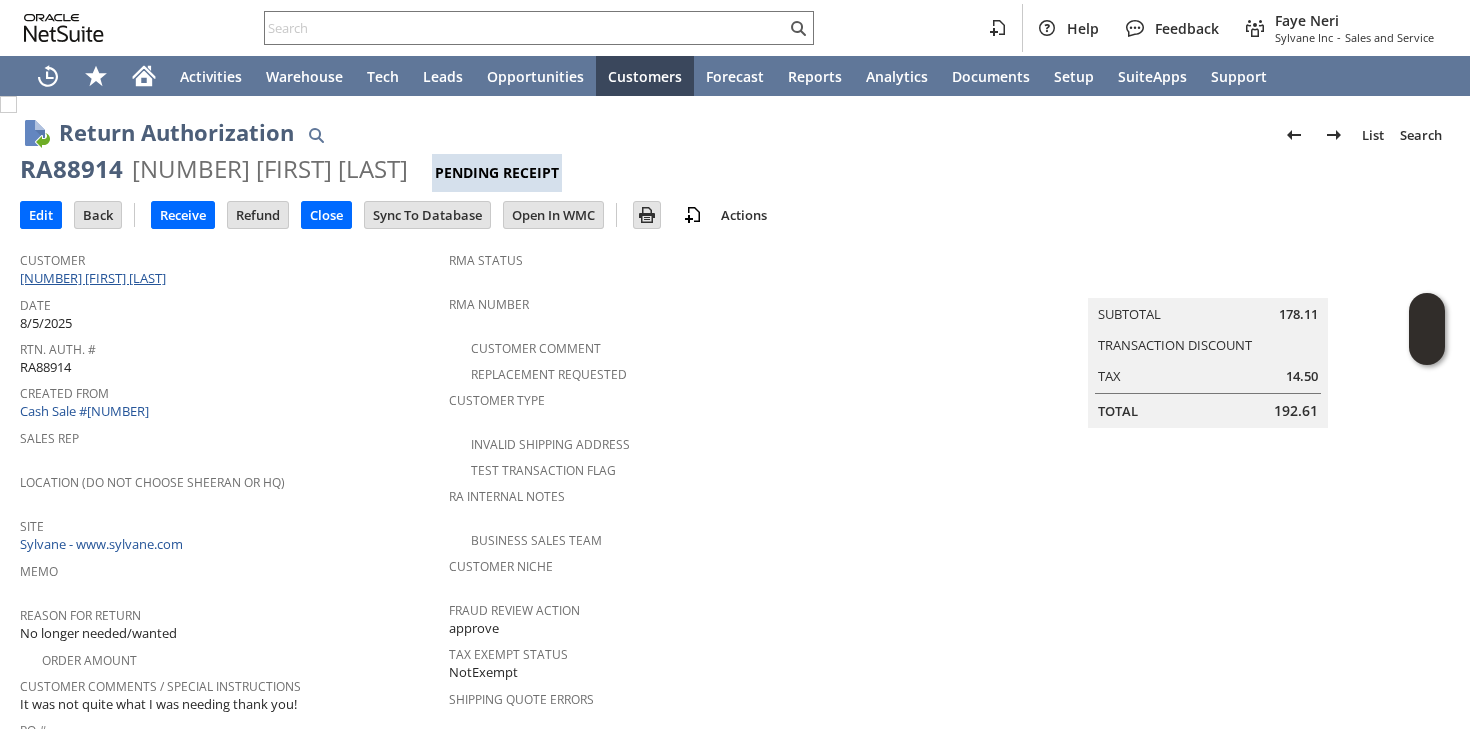 click on "[ACCOUNT_ID] [FIRST] [MIDDLE] [LAST]" at bounding box center [95, 278] 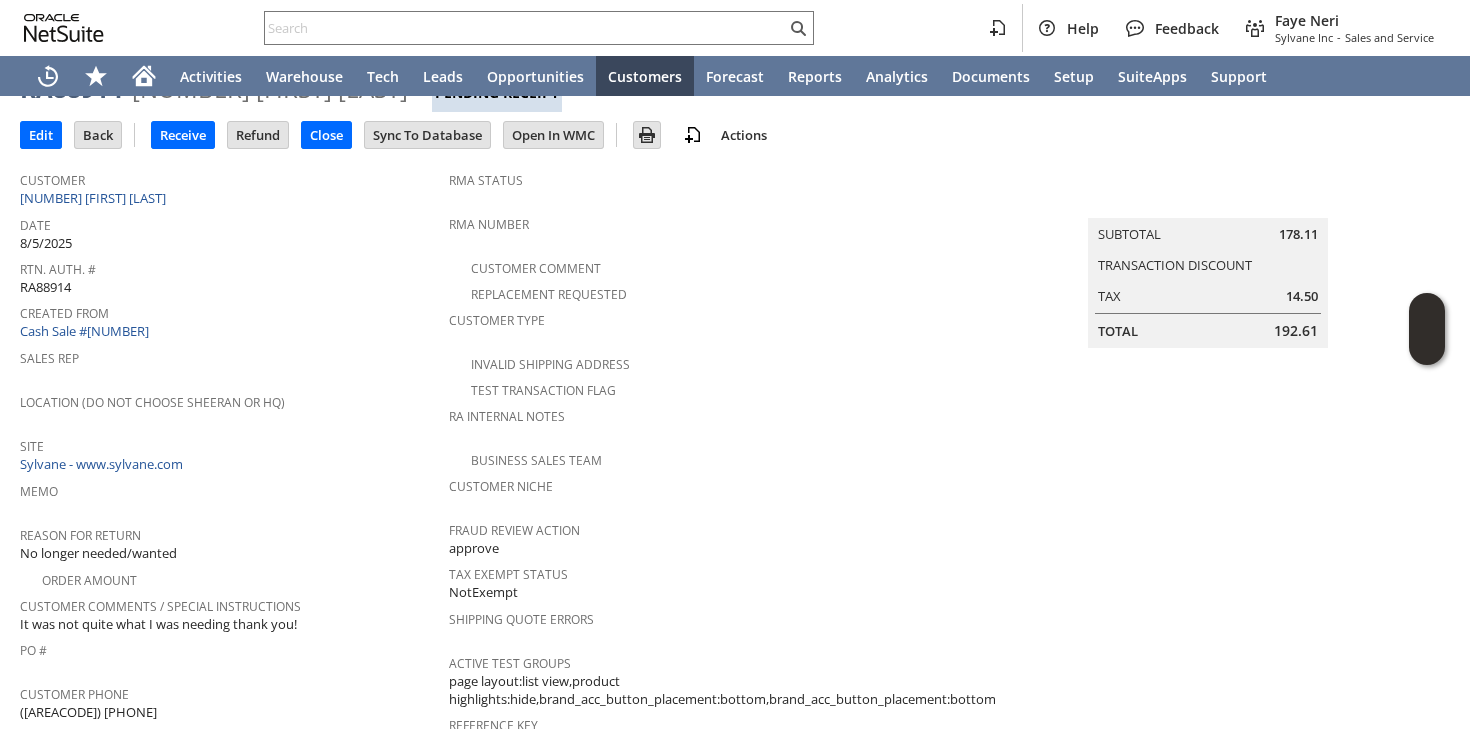 scroll, scrollTop: 135, scrollLeft: 0, axis: vertical 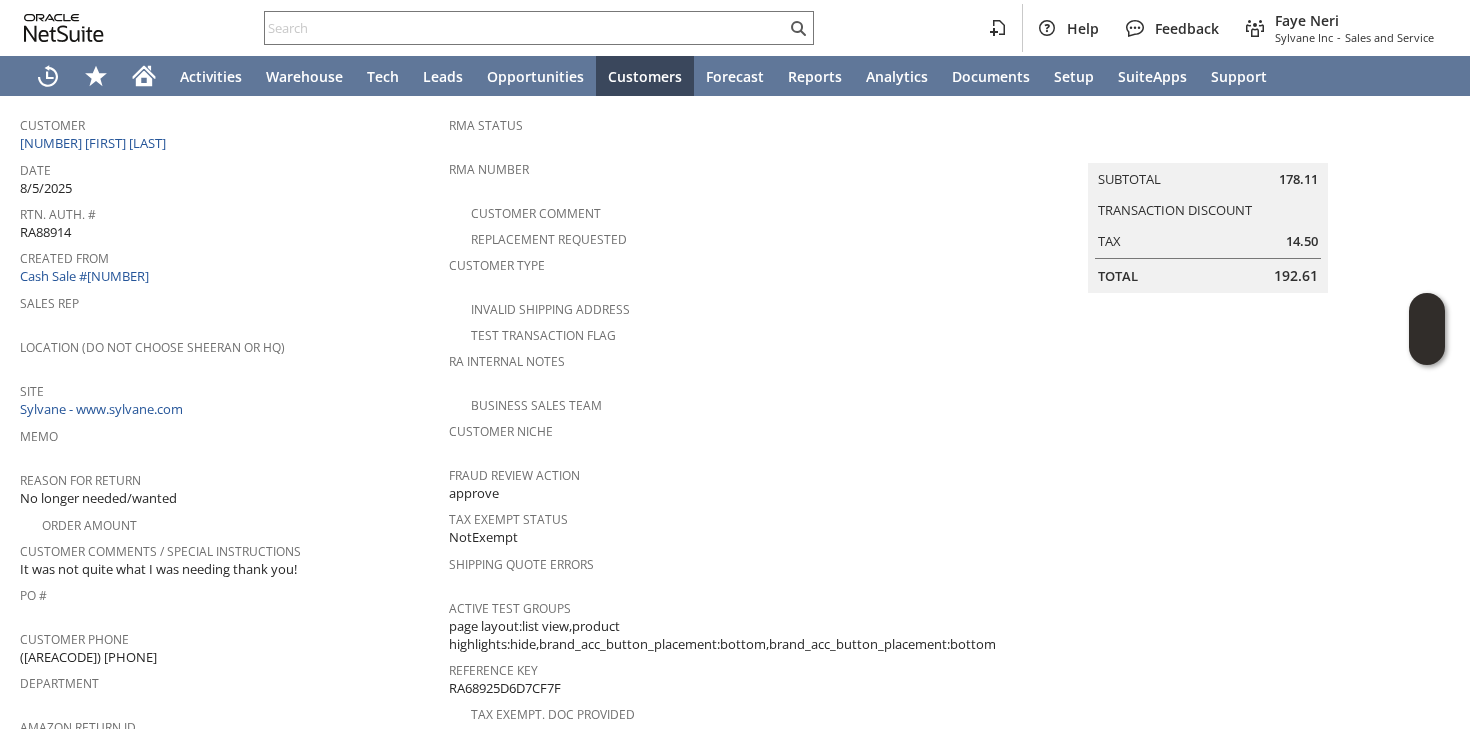 click on "[PHONE]" at bounding box center (88, 657) 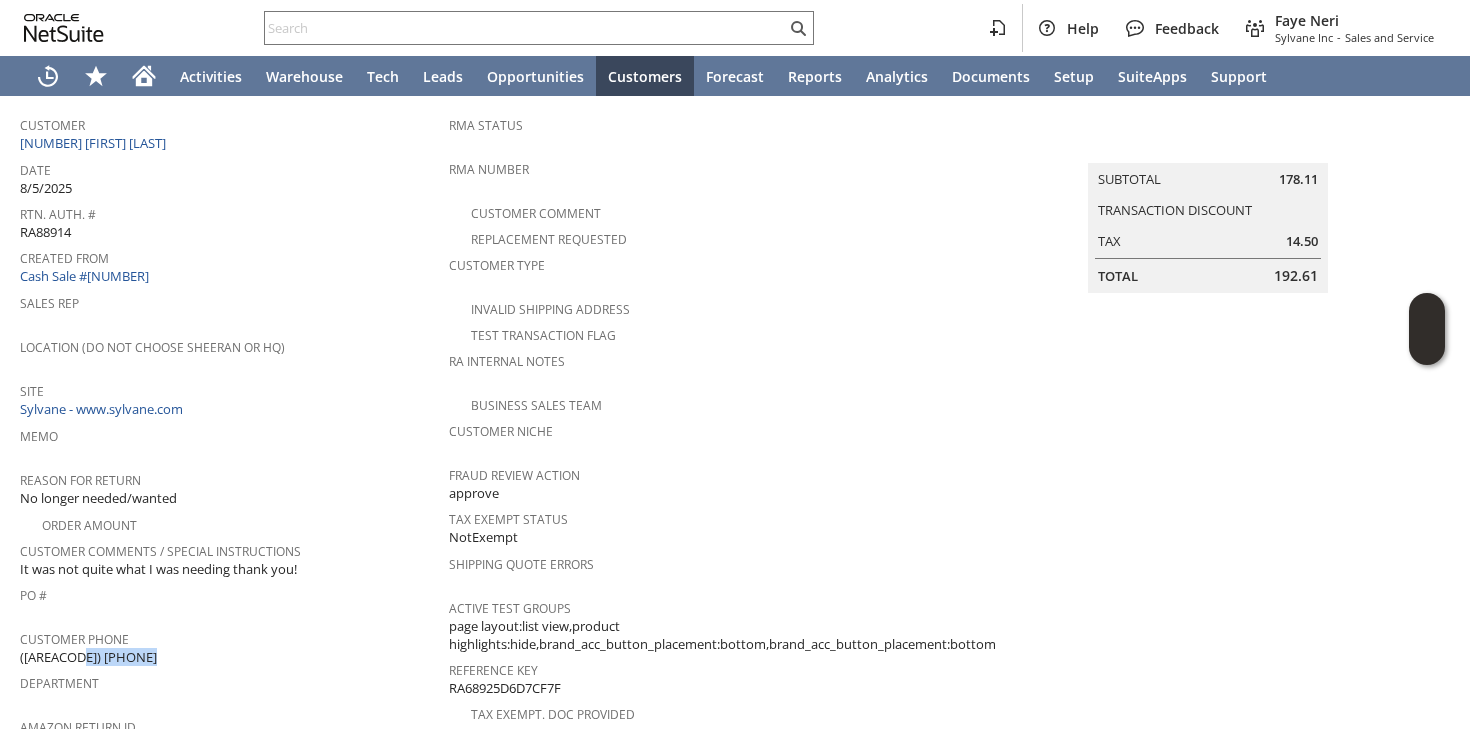 copy on "[PHONE]" 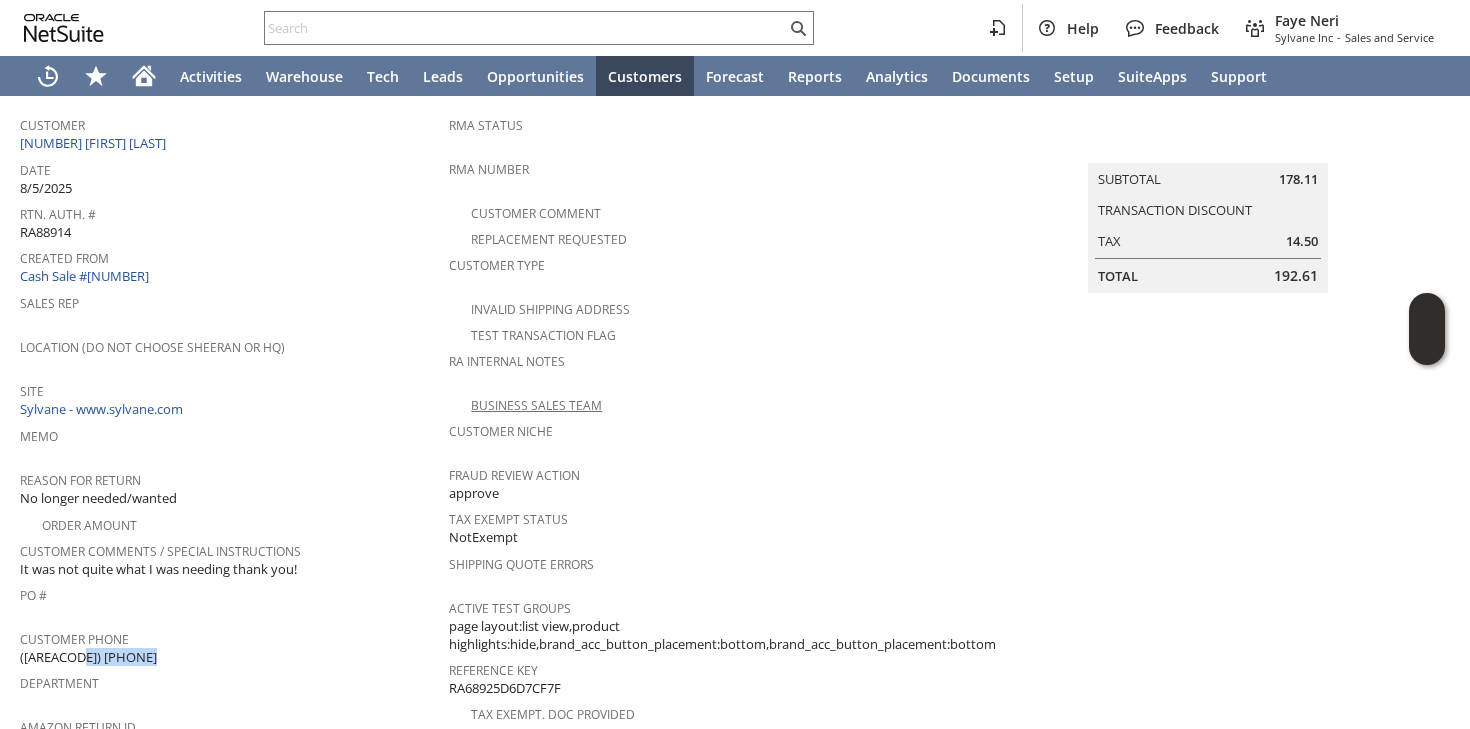 click on "Business Sales Team" at bounding box center (536, 405) 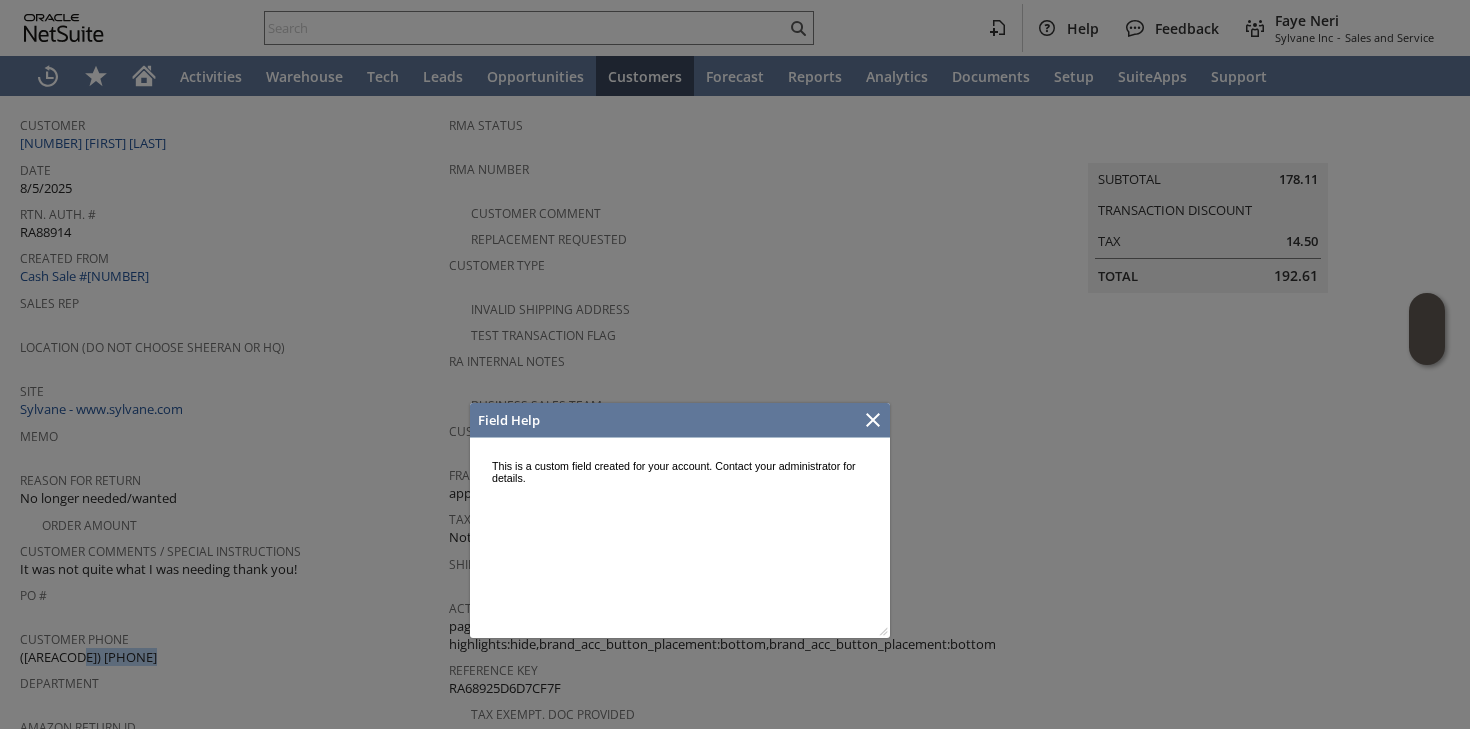 scroll, scrollTop: 0, scrollLeft: 0, axis: both 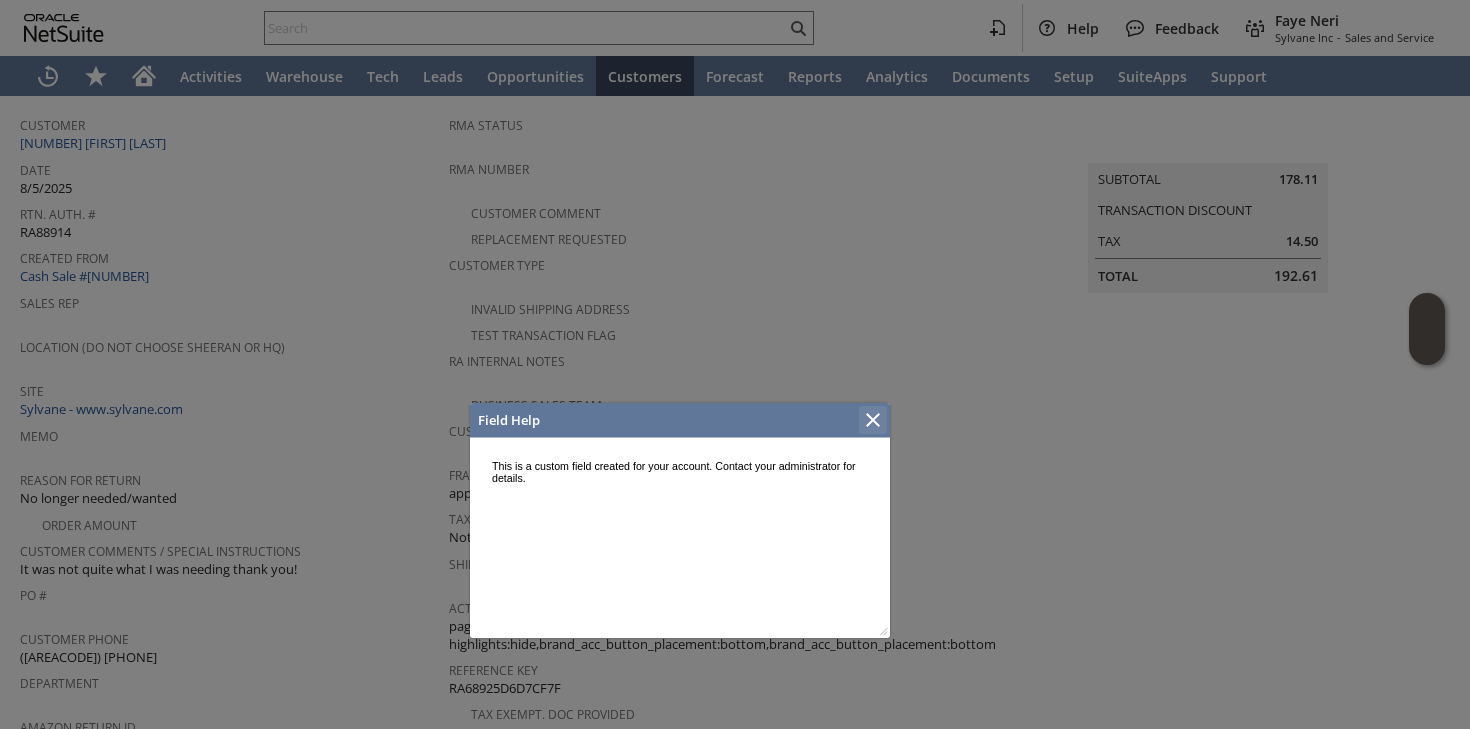 click 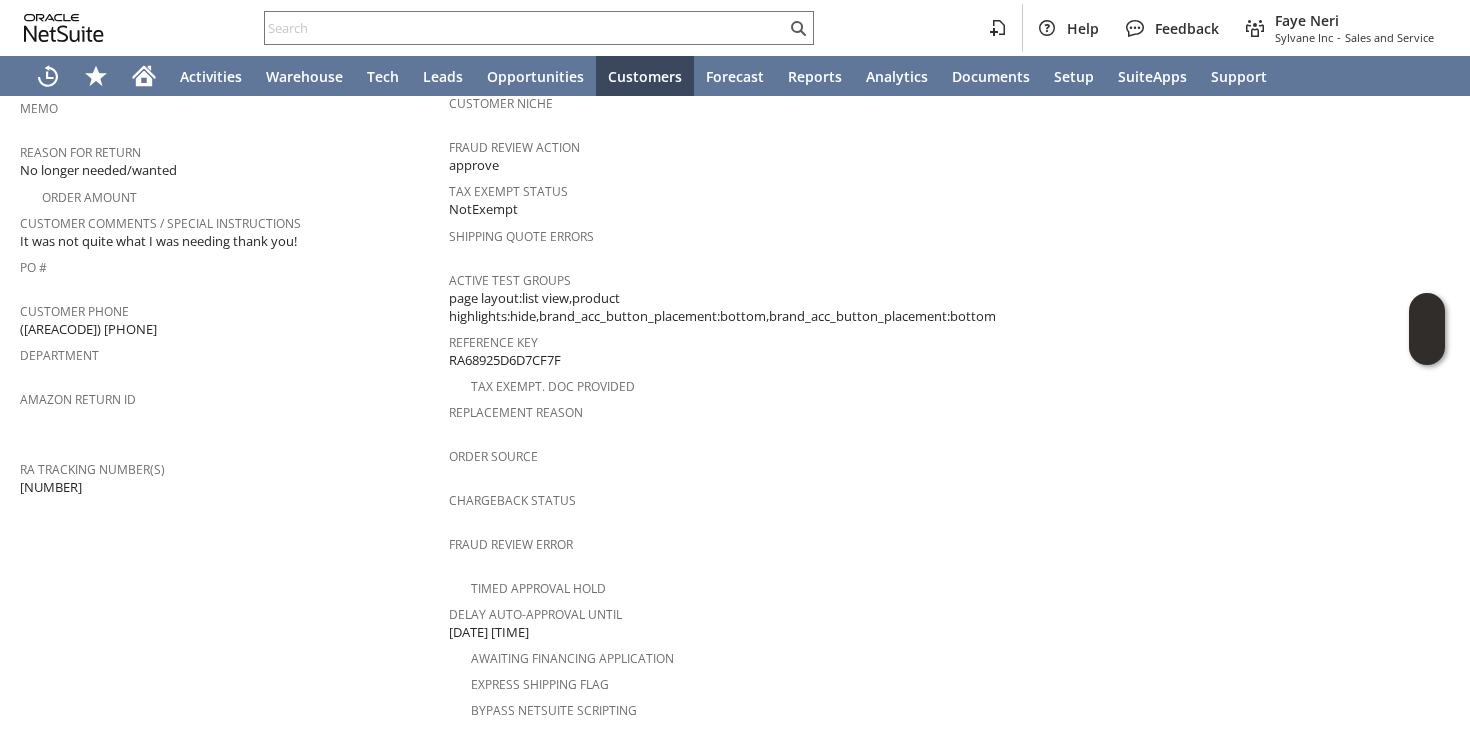 scroll, scrollTop: 674, scrollLeft: 0, axis: vertical 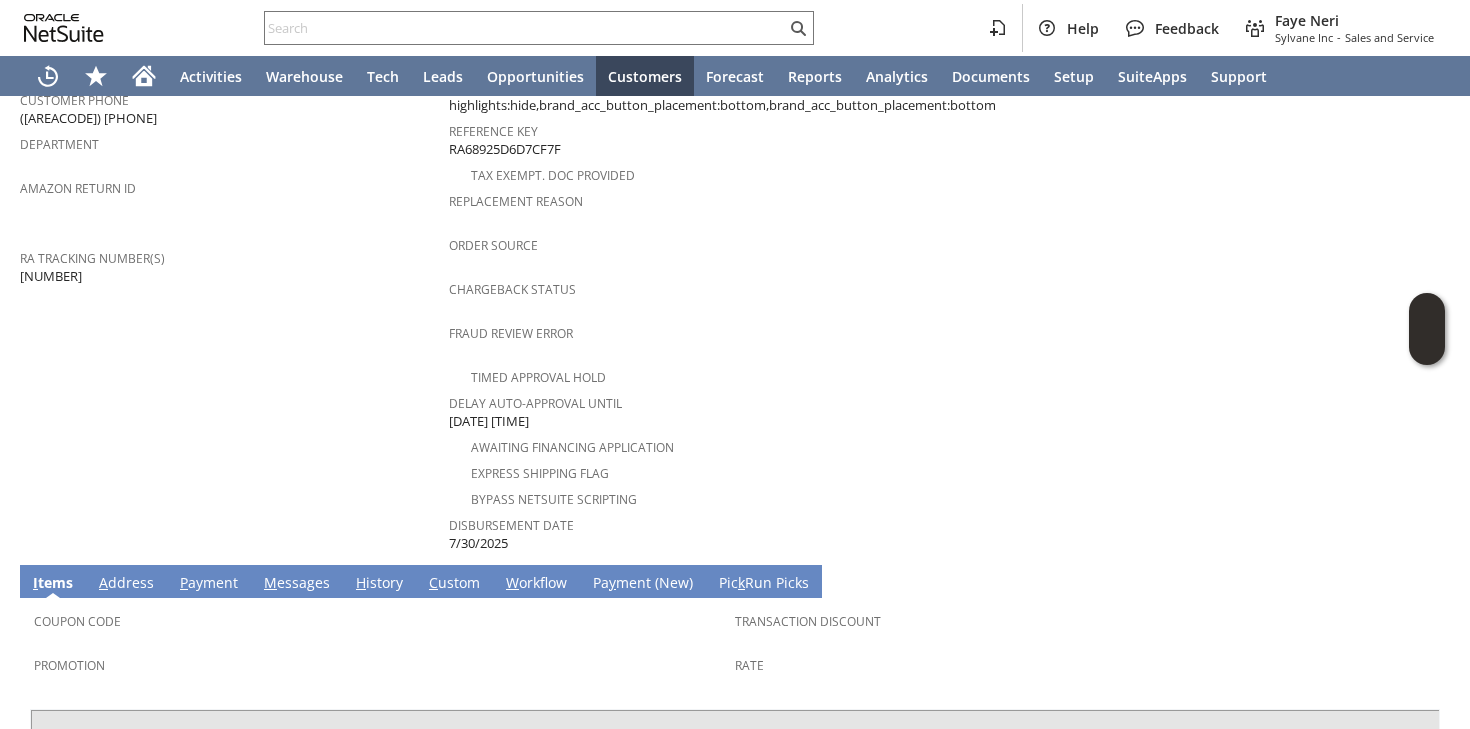 click on "A ddress" at bounding box center [126, 584] 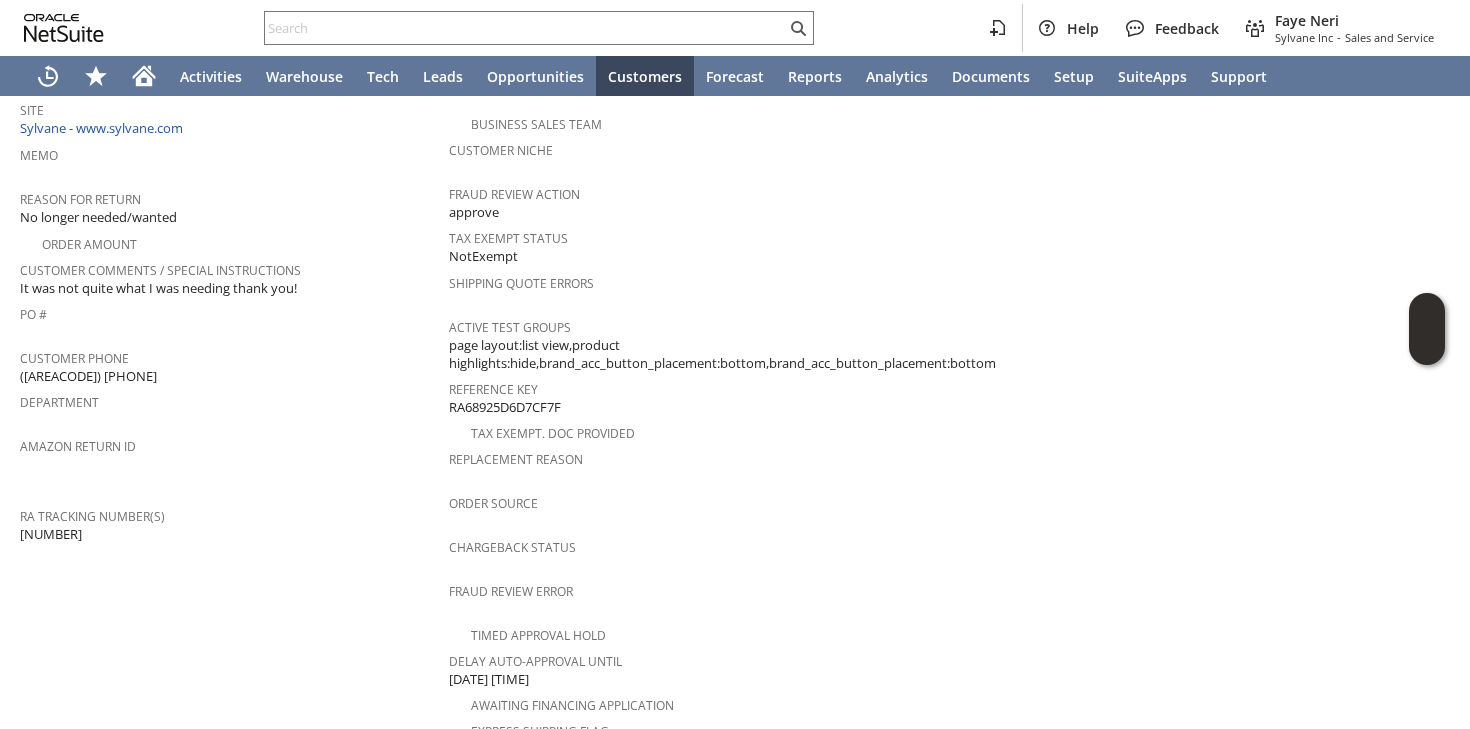 scroll, scrollTop: 226, scrollLeft: 0, axis: vertical 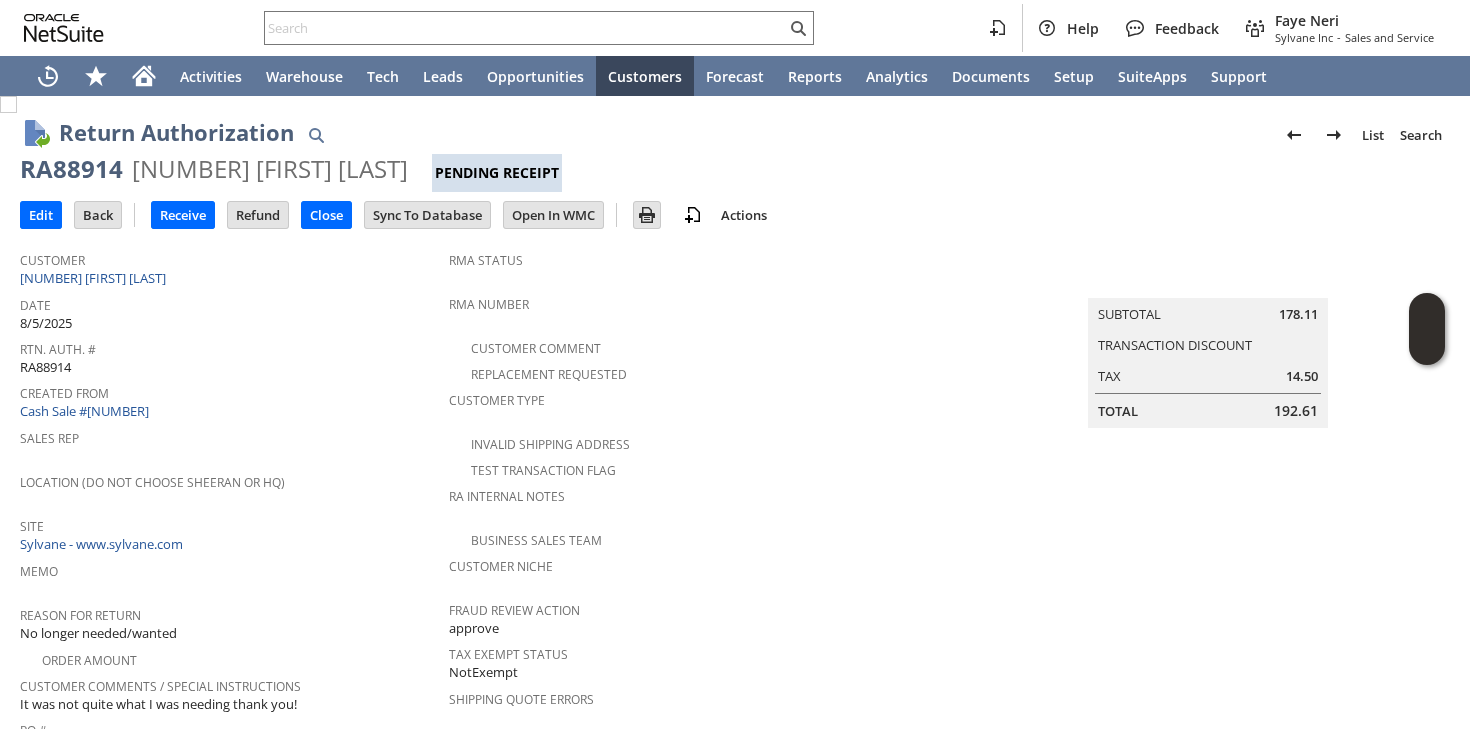 click on "RA88914" at bounding box center [71, 169] 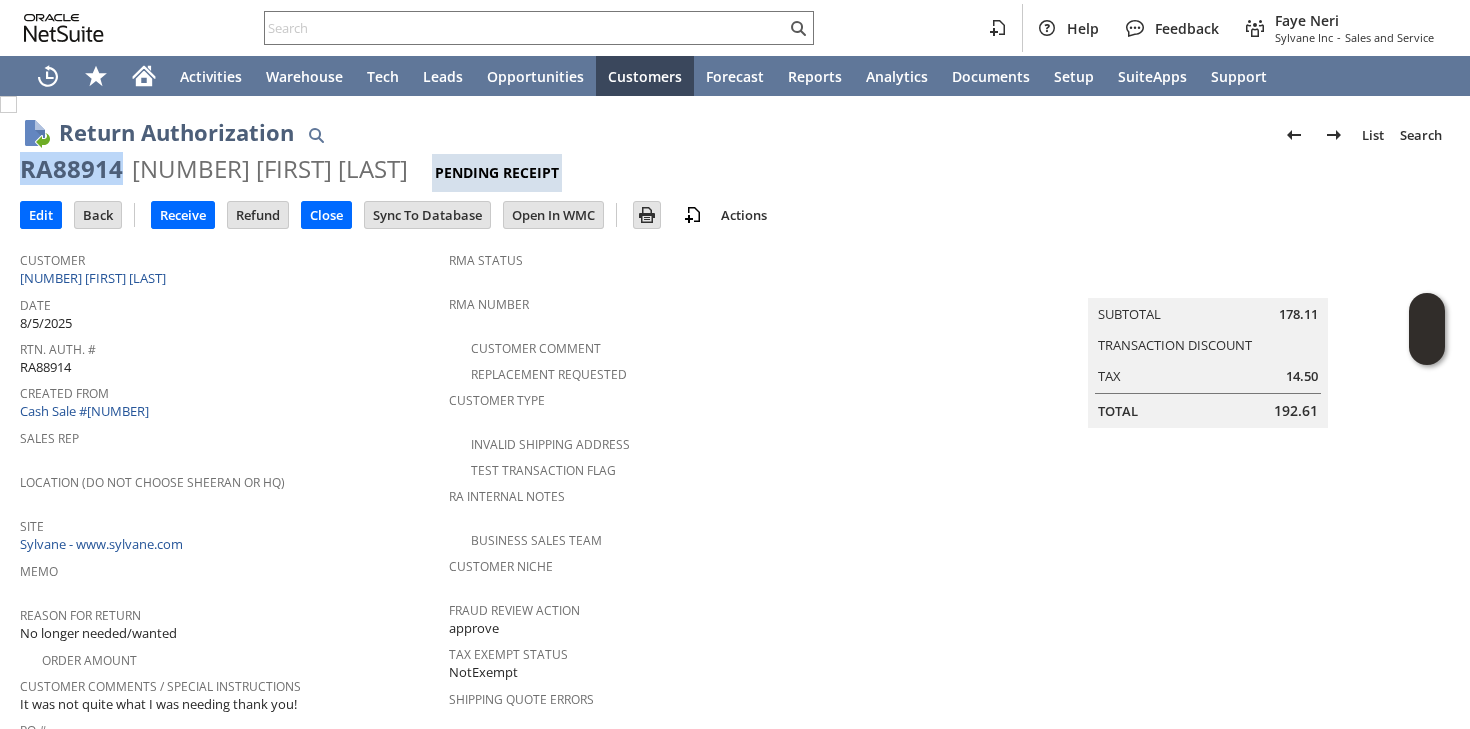 copy on "RA88914" 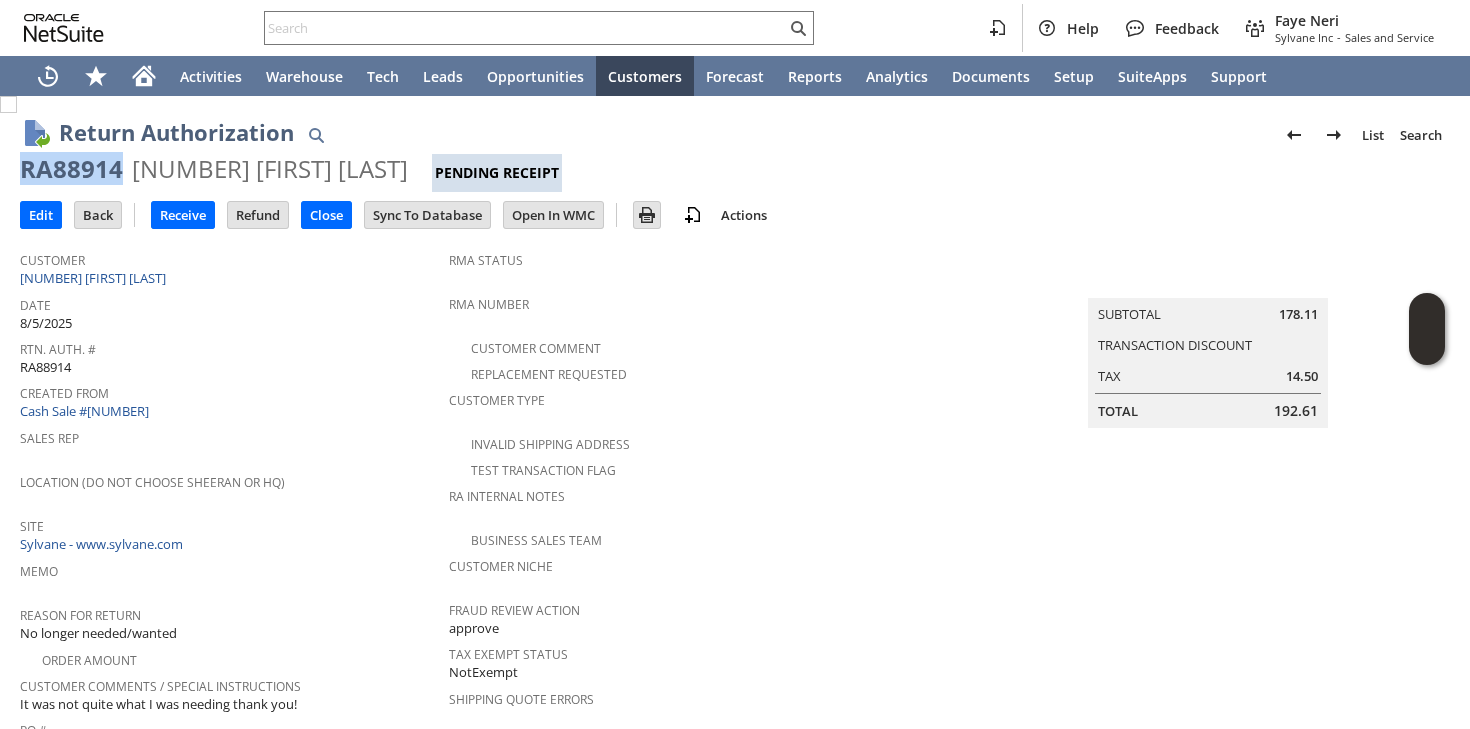 copy on "RA88914" 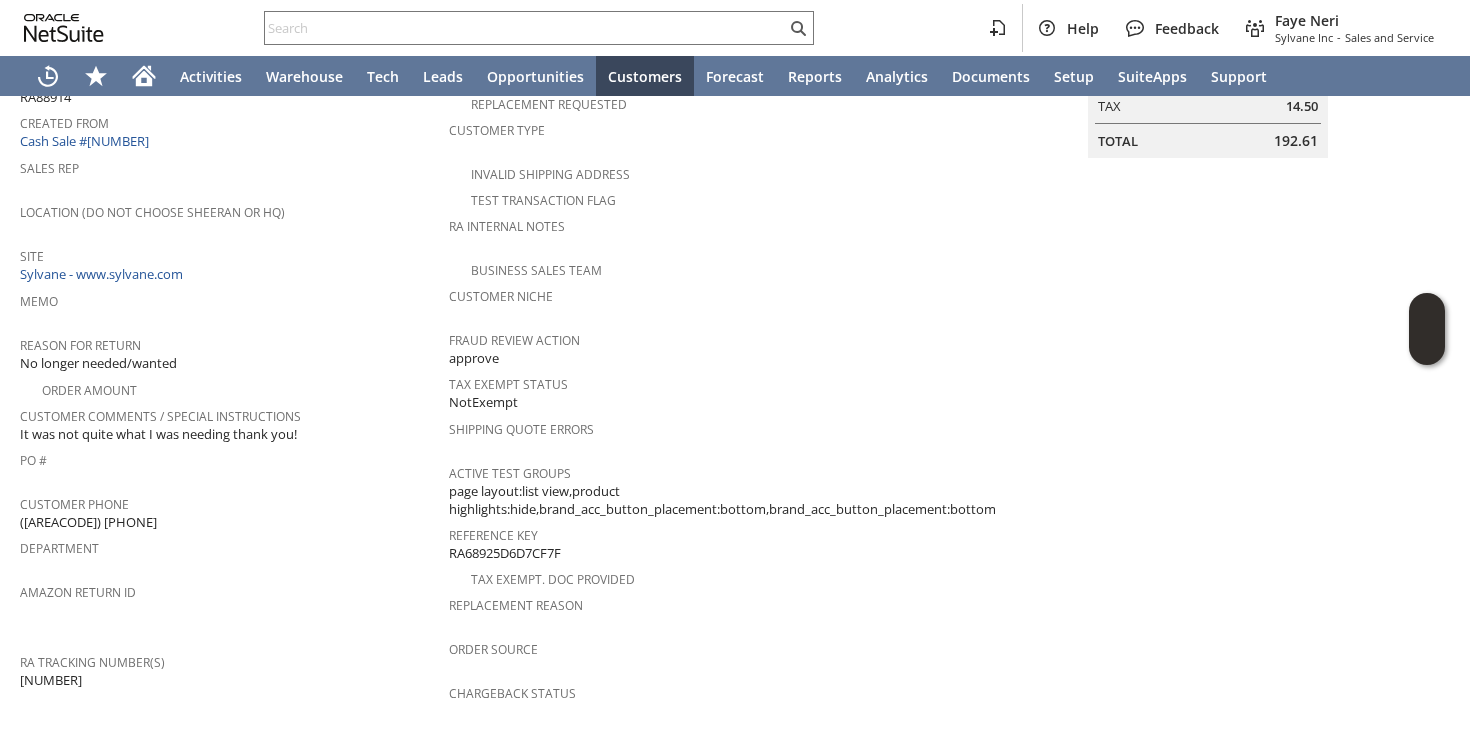 scroll, scrollTop: 707, scrollLeft: 0, axis: vertical 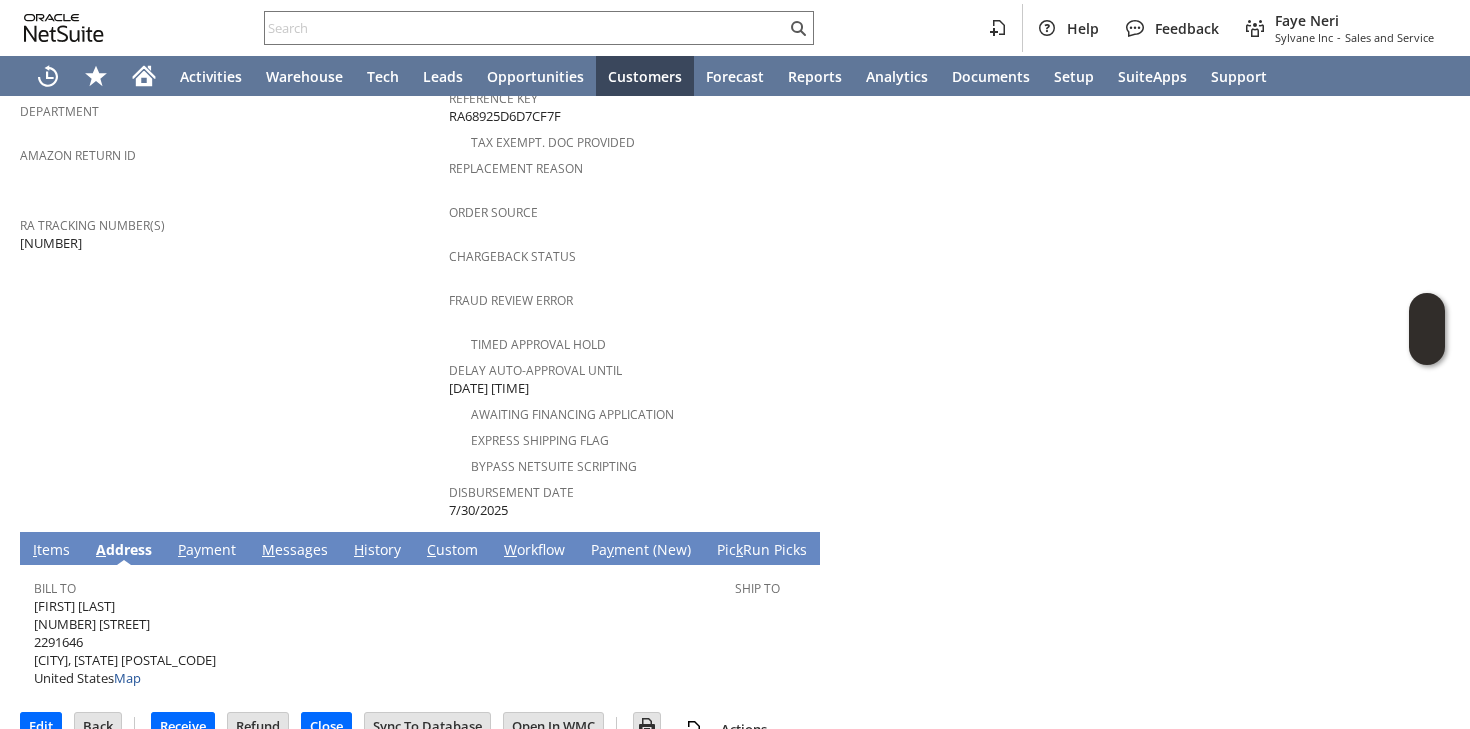 click on "I" at bounding box center (35, 549) 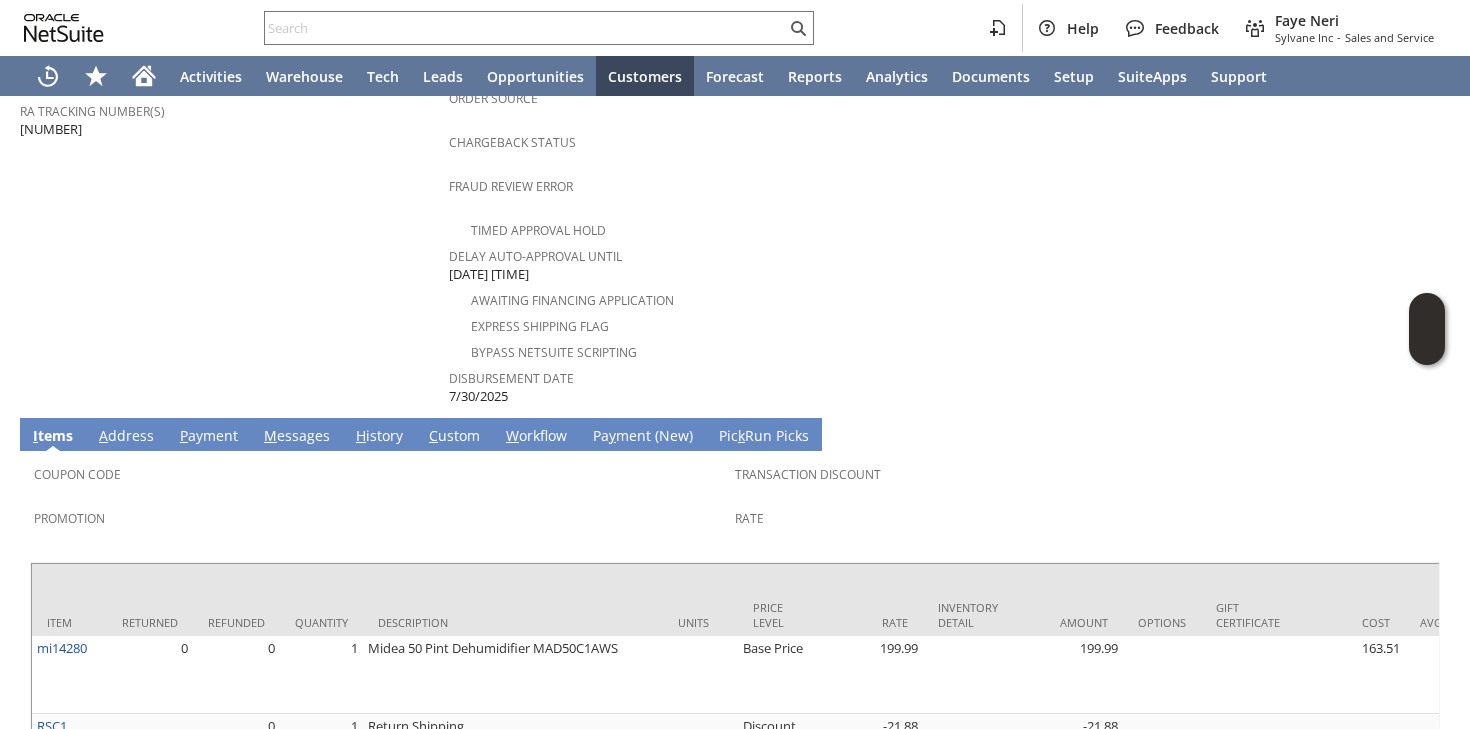 scroll, scrollTop: 884, scrollLeft: 0, axis: vertical 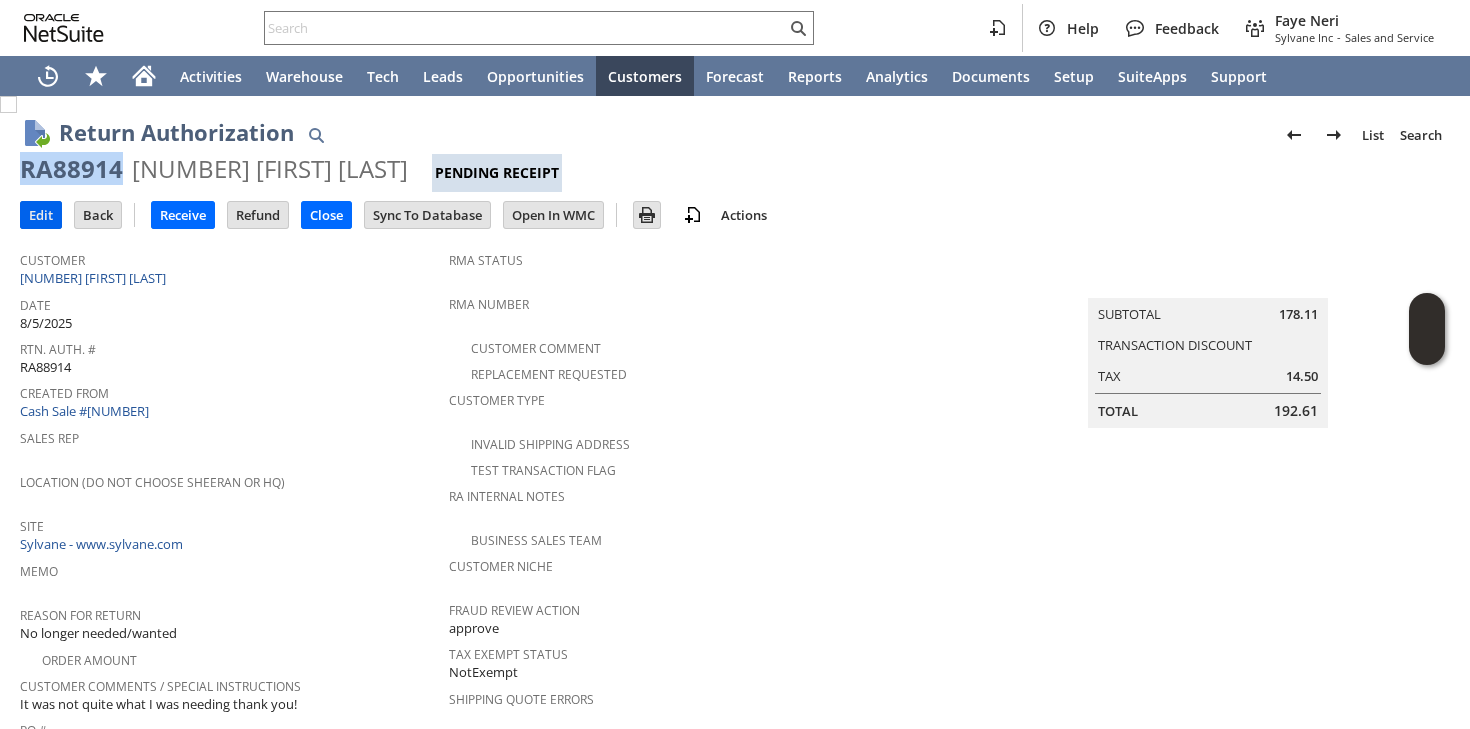 click on "Edit" at bounding box center [41, 215] 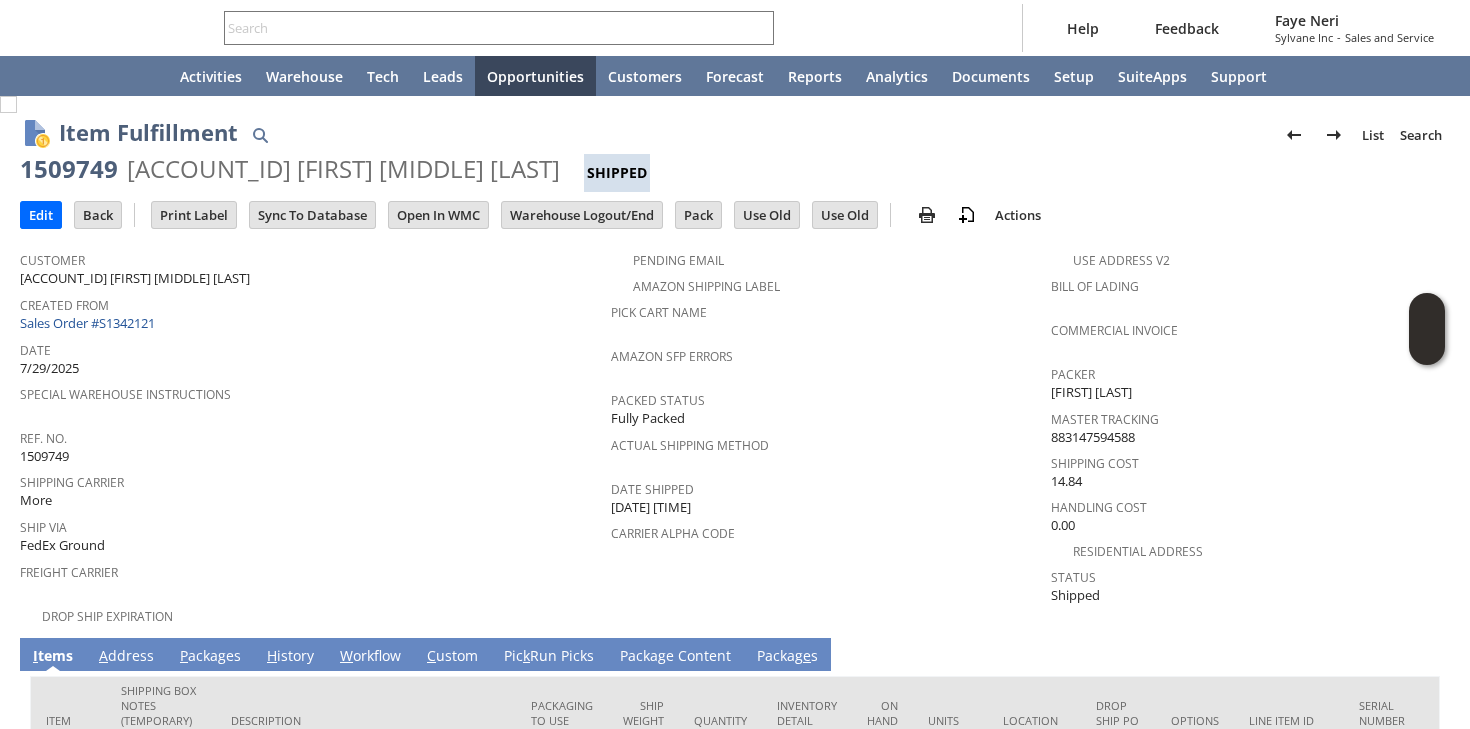 scroll, scrollTop: 0, scrollLeft: 0, axis: both 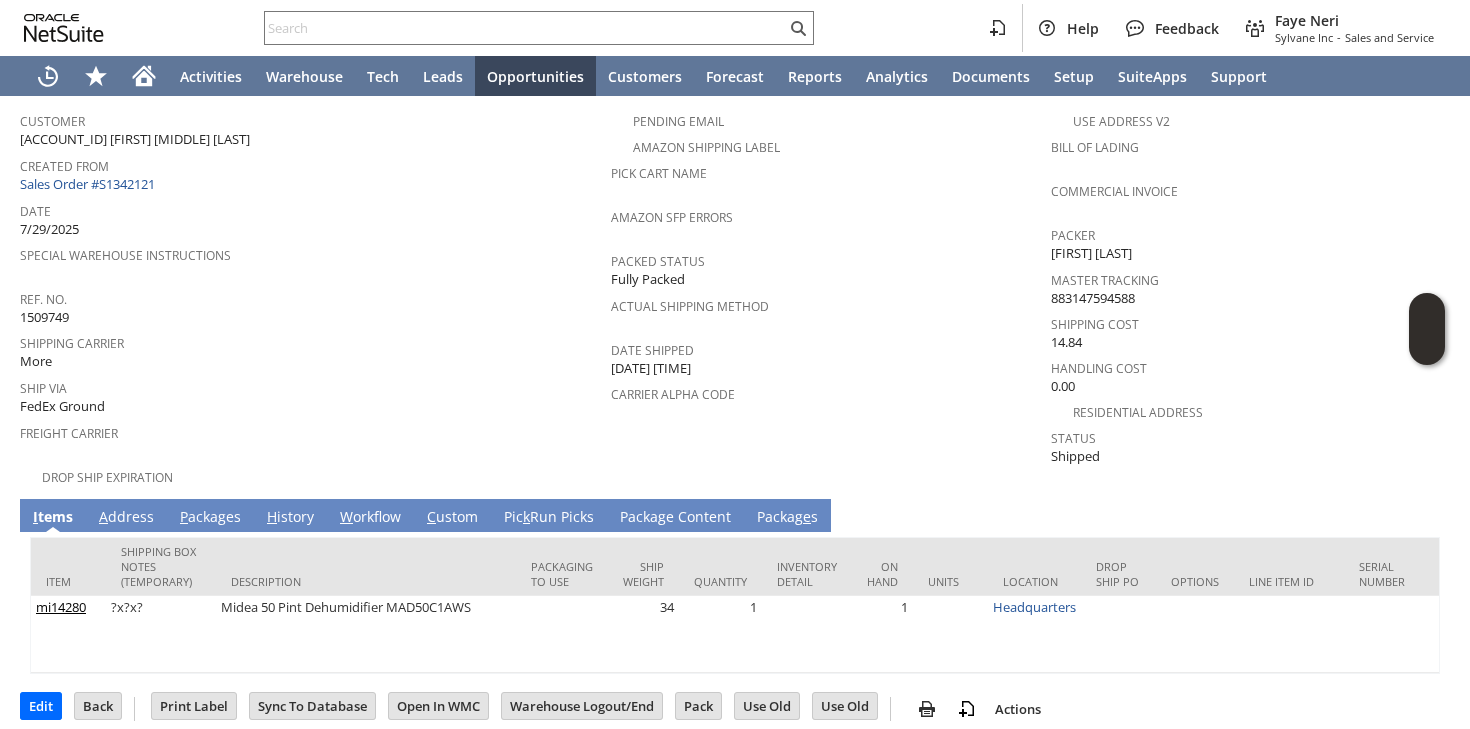 click on "A ddress" at bounding box center [126, 518] 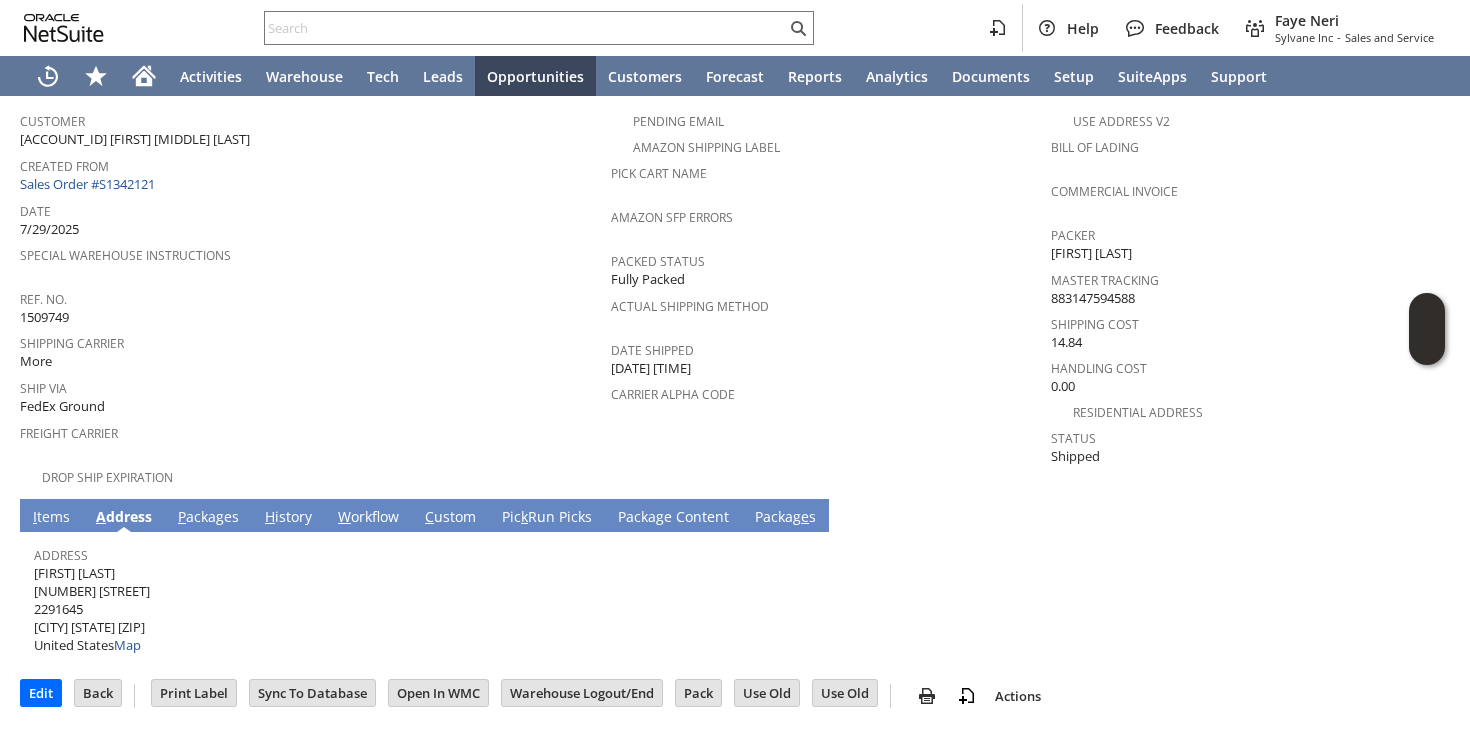 scroll, scrollTop: 124, scrollLeft: 0, axis: vertical 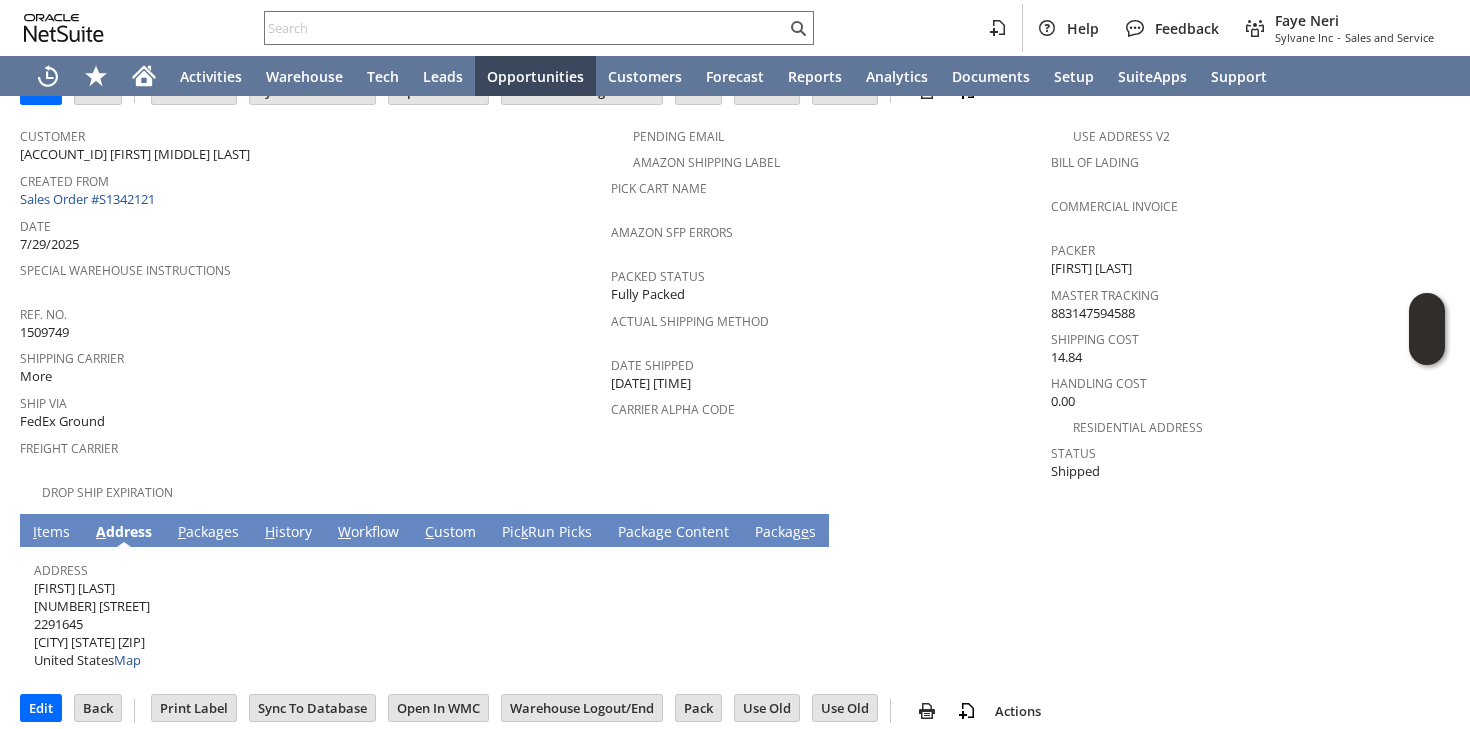 click on "Stephanie Johnson 179 Dowell Ave 2291645 Bellefontaine OH 43311 United States  Map" at bounding box center [92, 624] 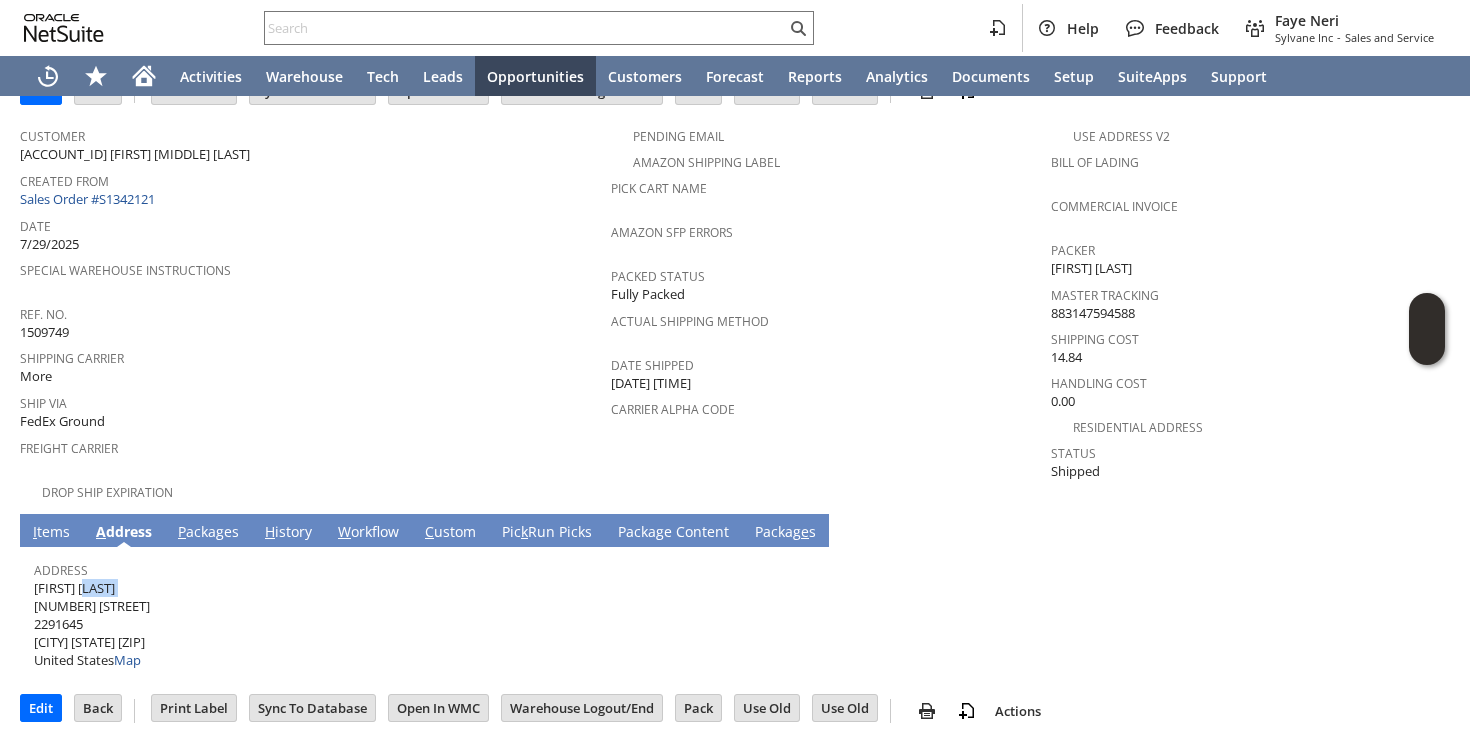 copy on "Stephanie Johnson" 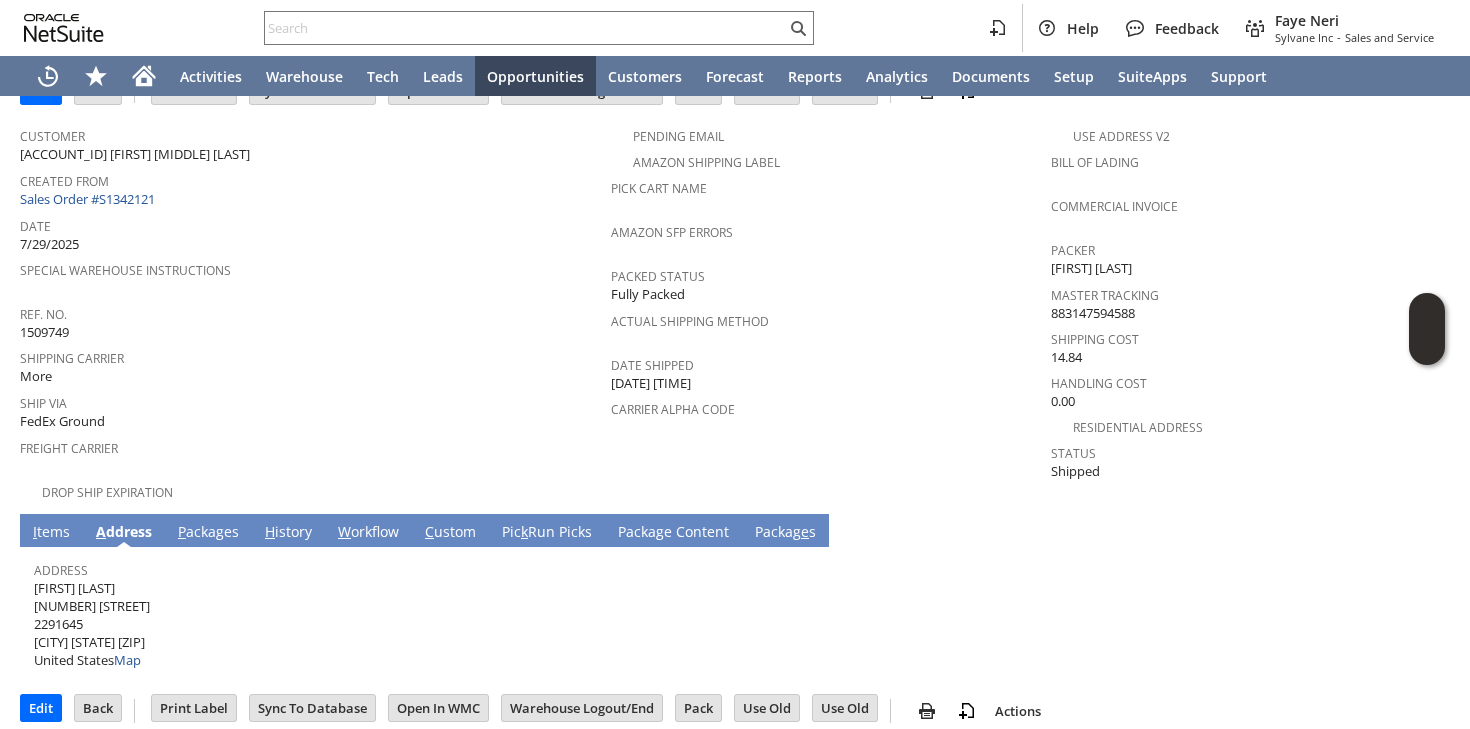 click on "Stephanie Johnson 179 Dowell Ave 2291645 Bellefontaine OH 43311 United States  Map" at bounding box center (92, 624) 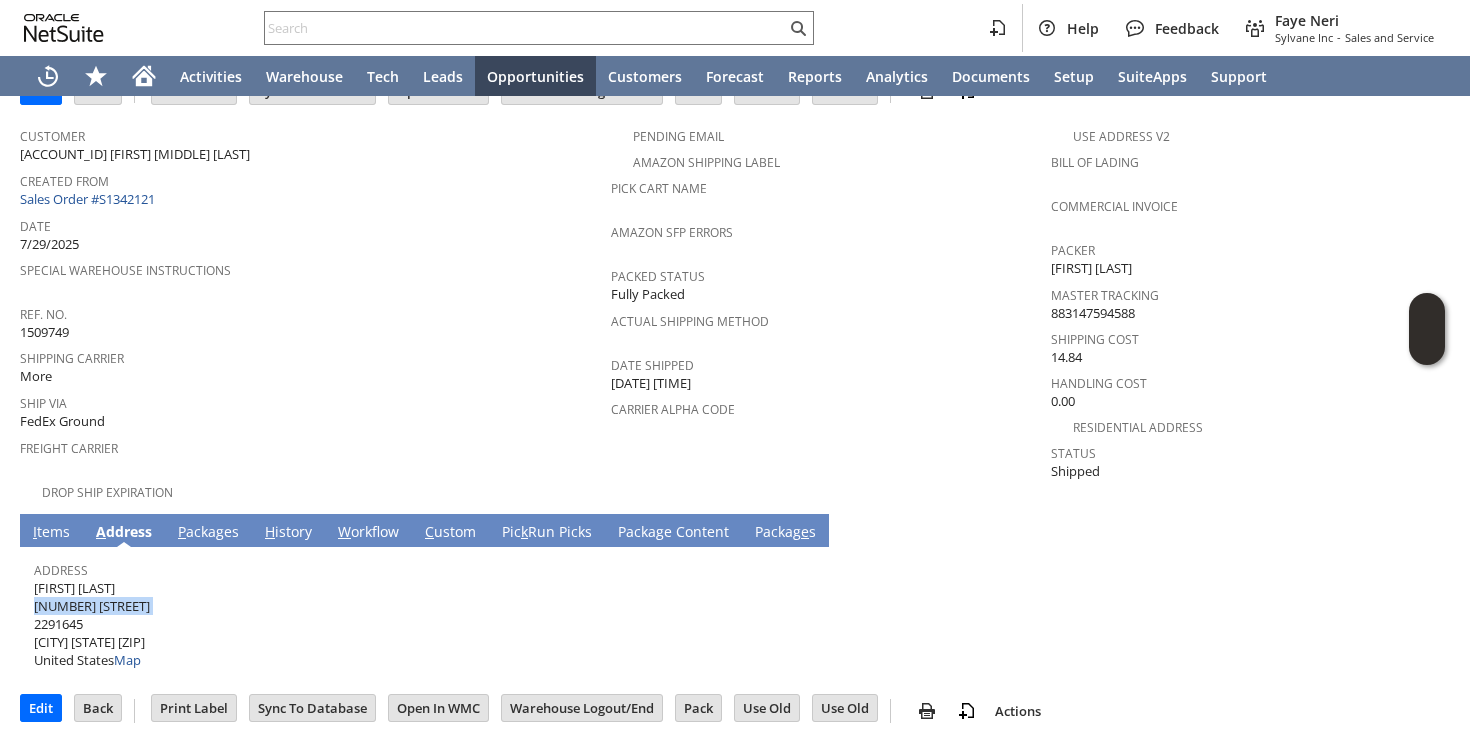 copy on "[NUMBER] [STREET]" 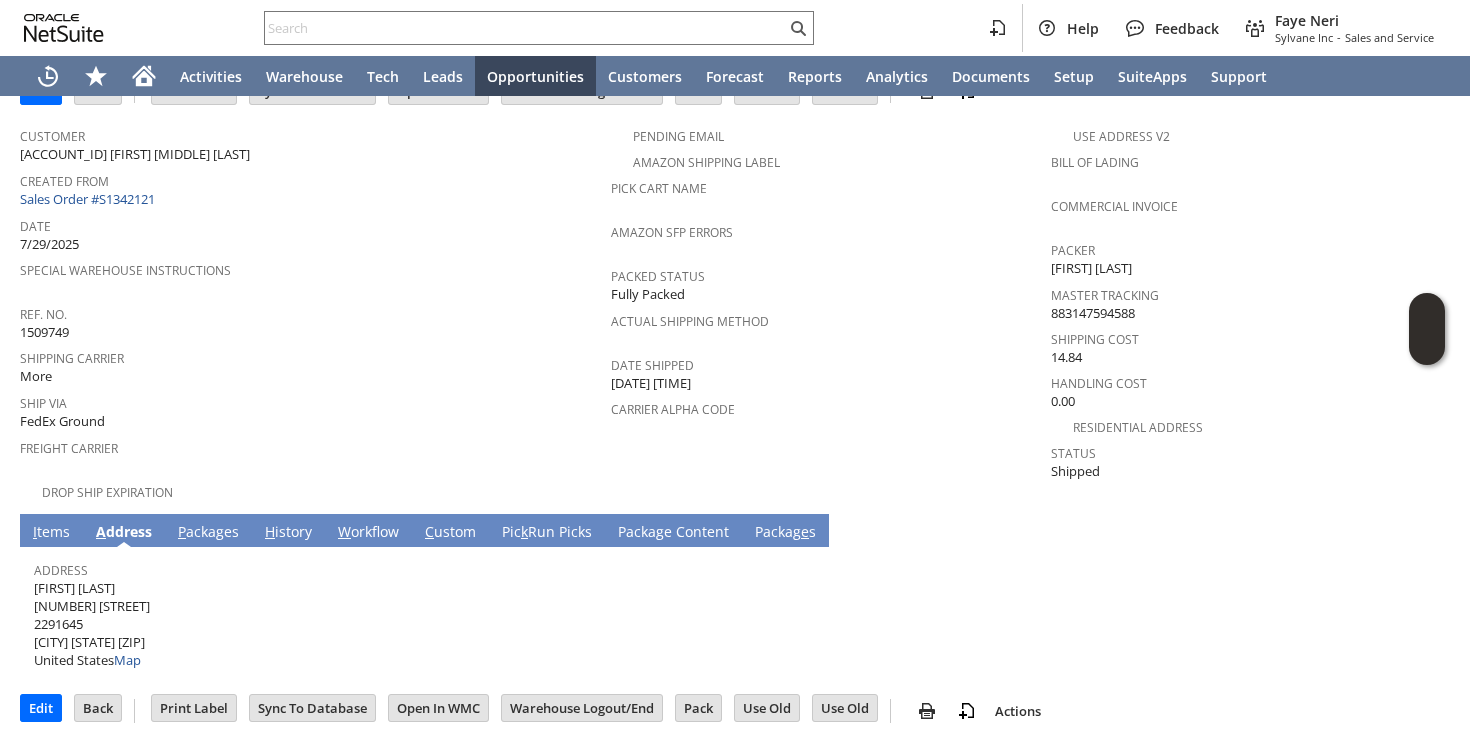 click on "Stephanie Johnson 179 Dowell Ave 2291645 Bellefontaine OH 43311 United States  Map" at bounding box center [92, 624] 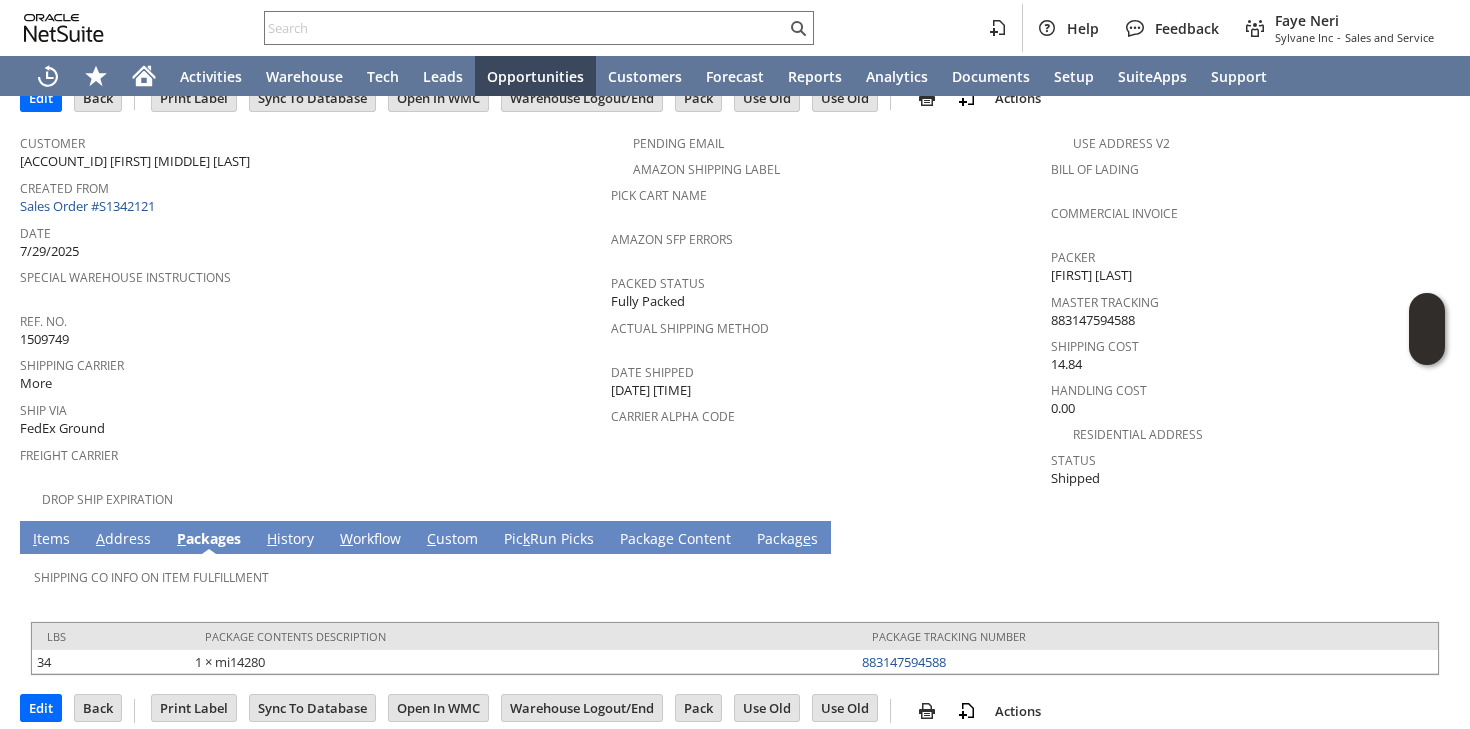 click on "I tems" at bounding box center (51, 537) 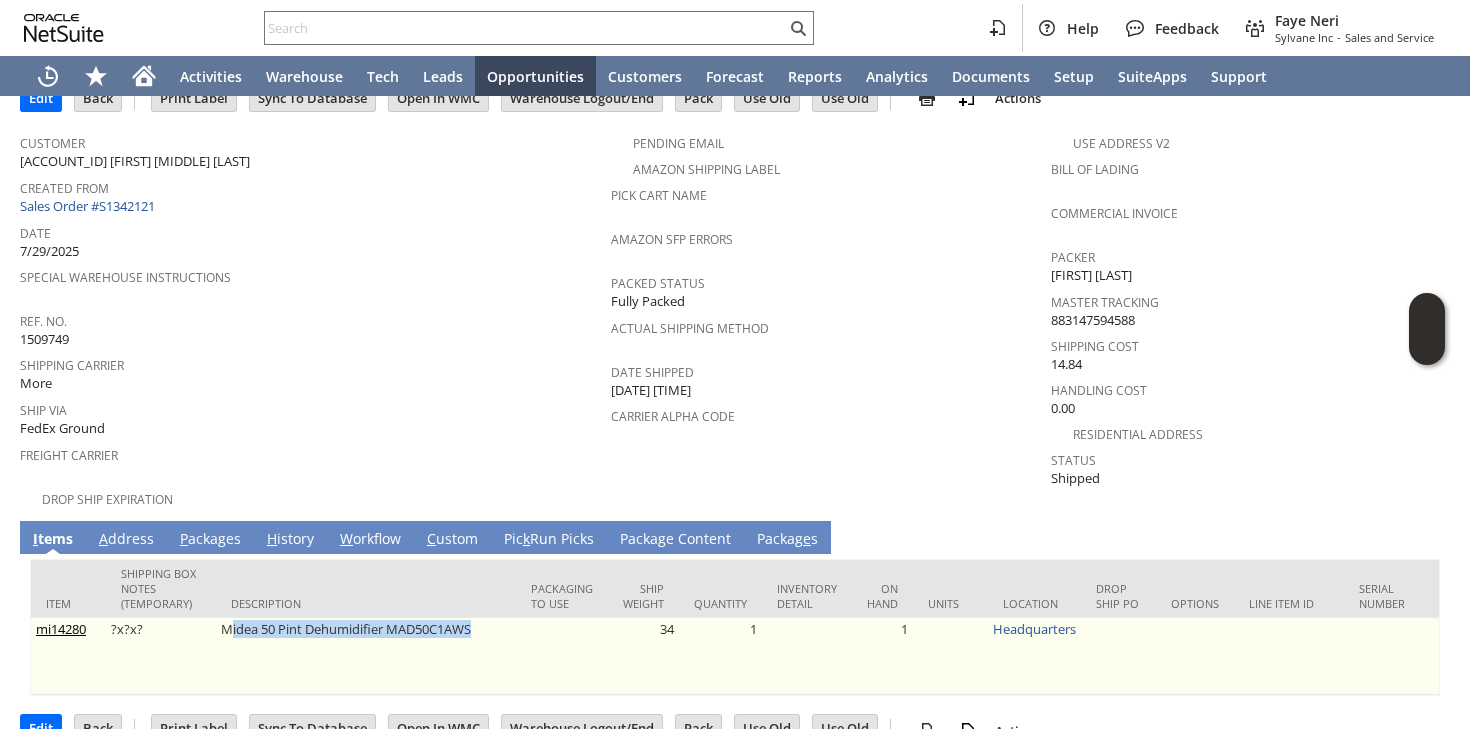 drag, startPoint x: 227, startPoint y: 609, endPoint x: 487, endPoint y: 620, distance: 260.23257 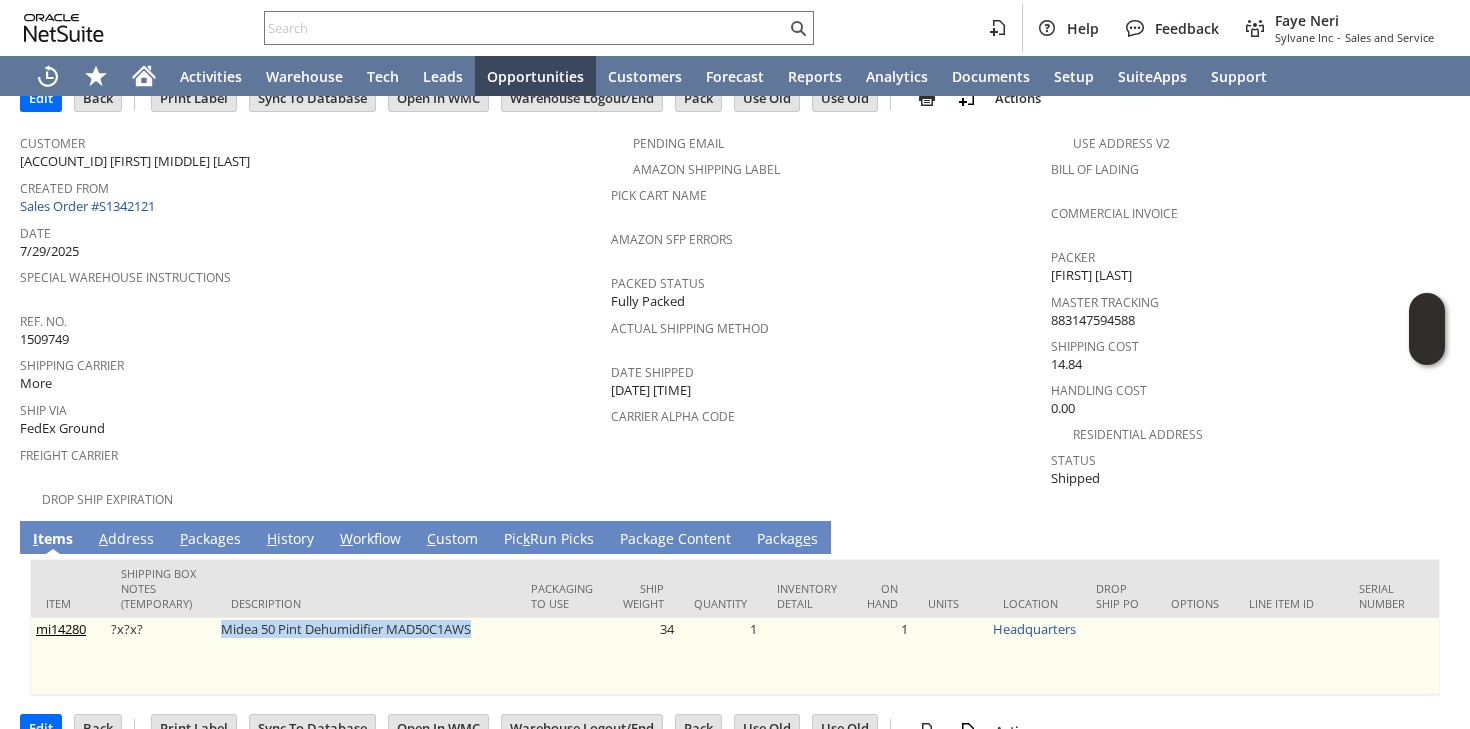 drag, startPoint x: 389, startPoint y: 611, endPoint x: 220, endPoint y: 611, distance: 169 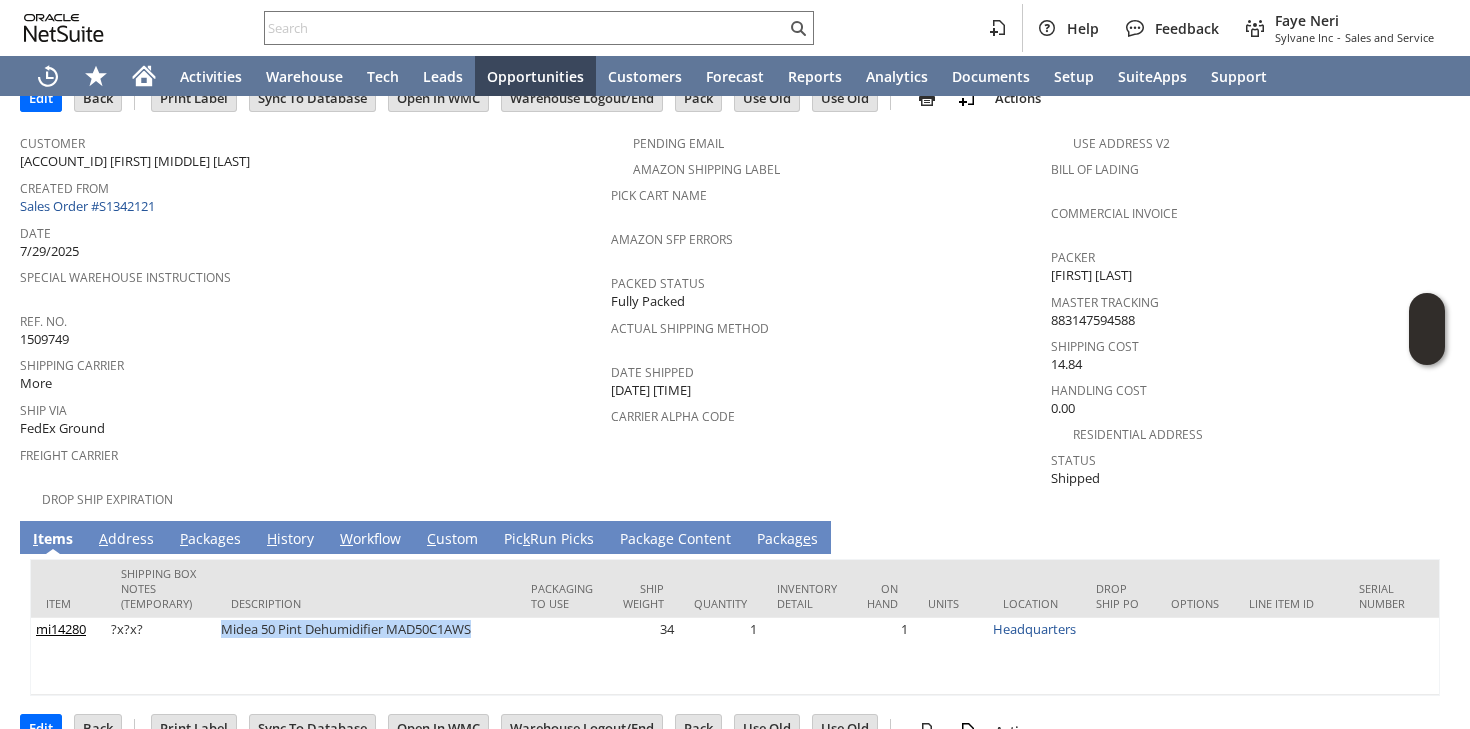 scroll, scrollTop: 0, scrollLeft: 0, axis: both 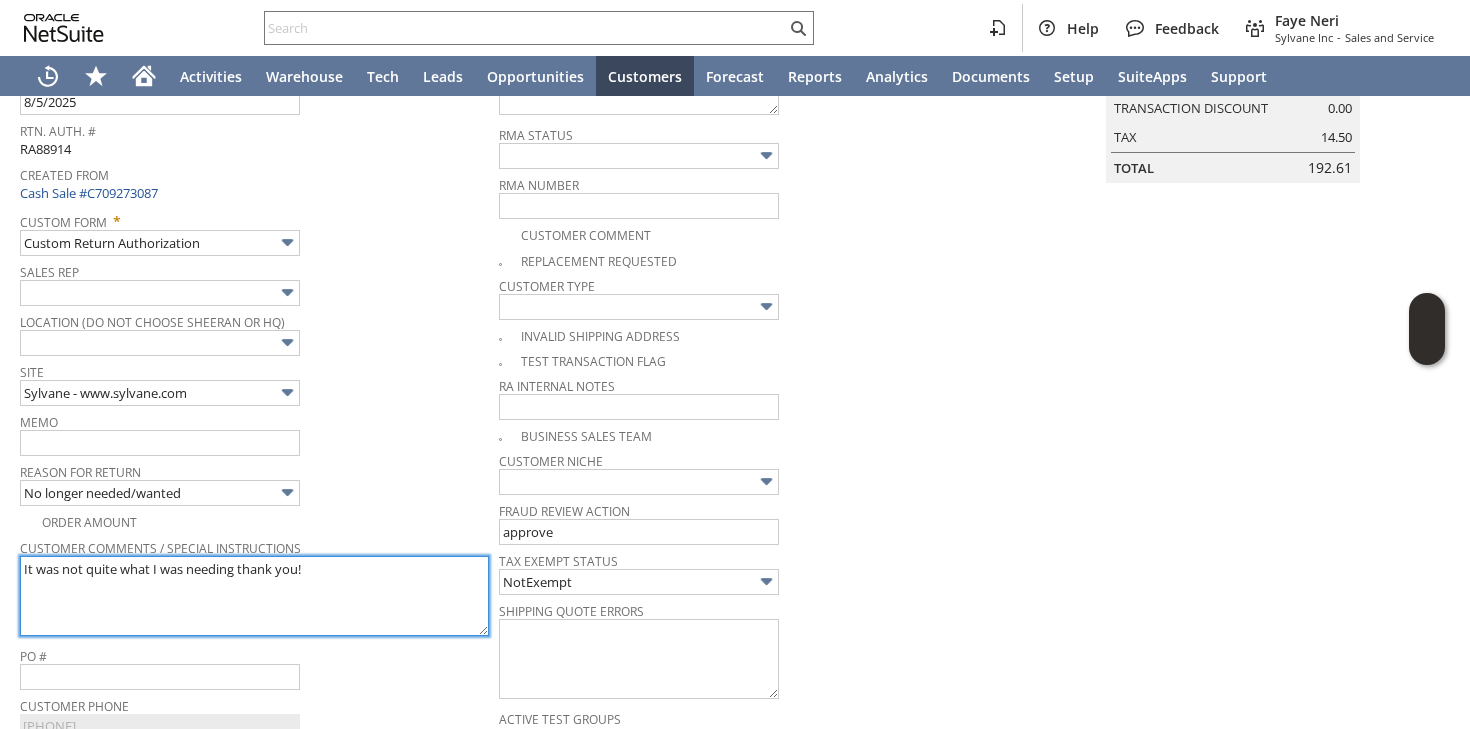click on "It was not quite what I was needing thank you!" at bounding box center [254, 596] 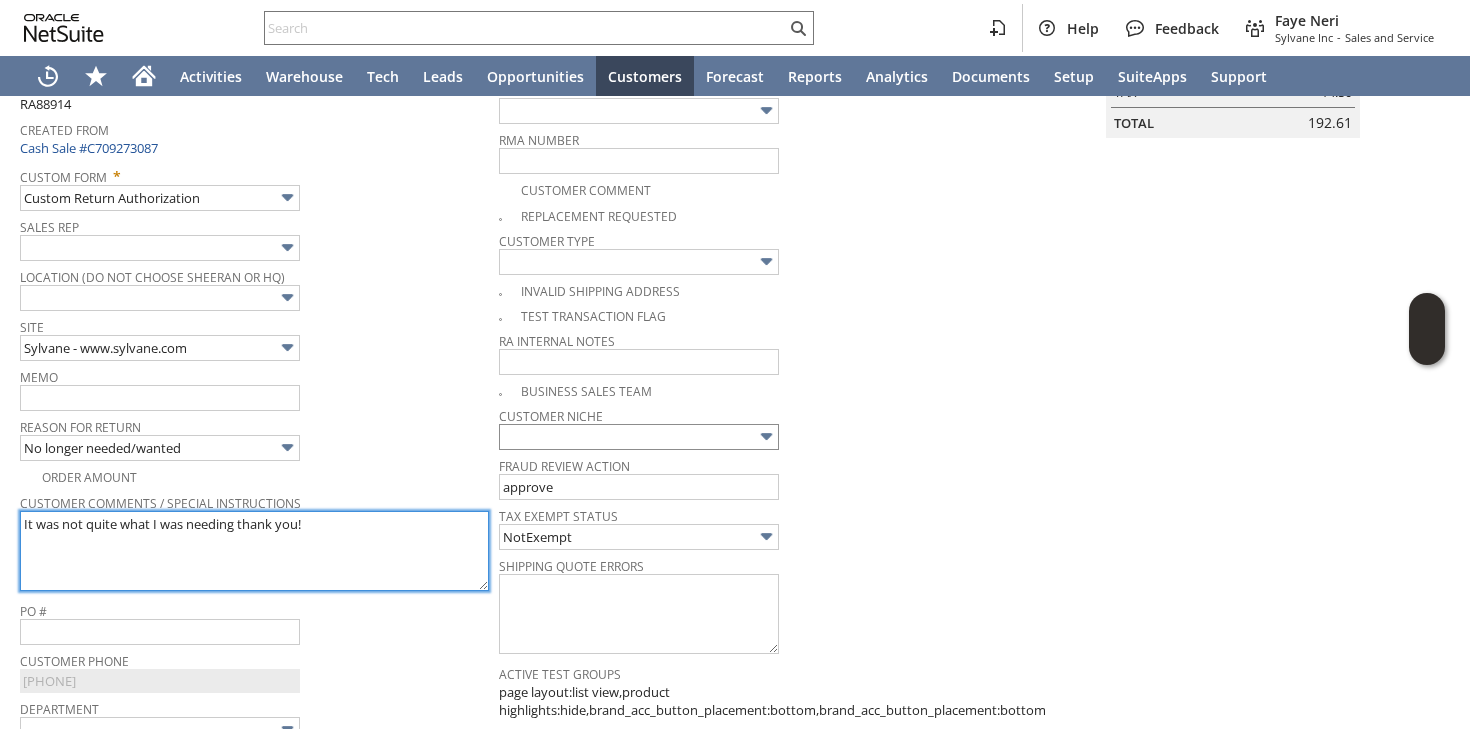 scroll, scrollTop: 0, scrollLeft: 0, axis: both 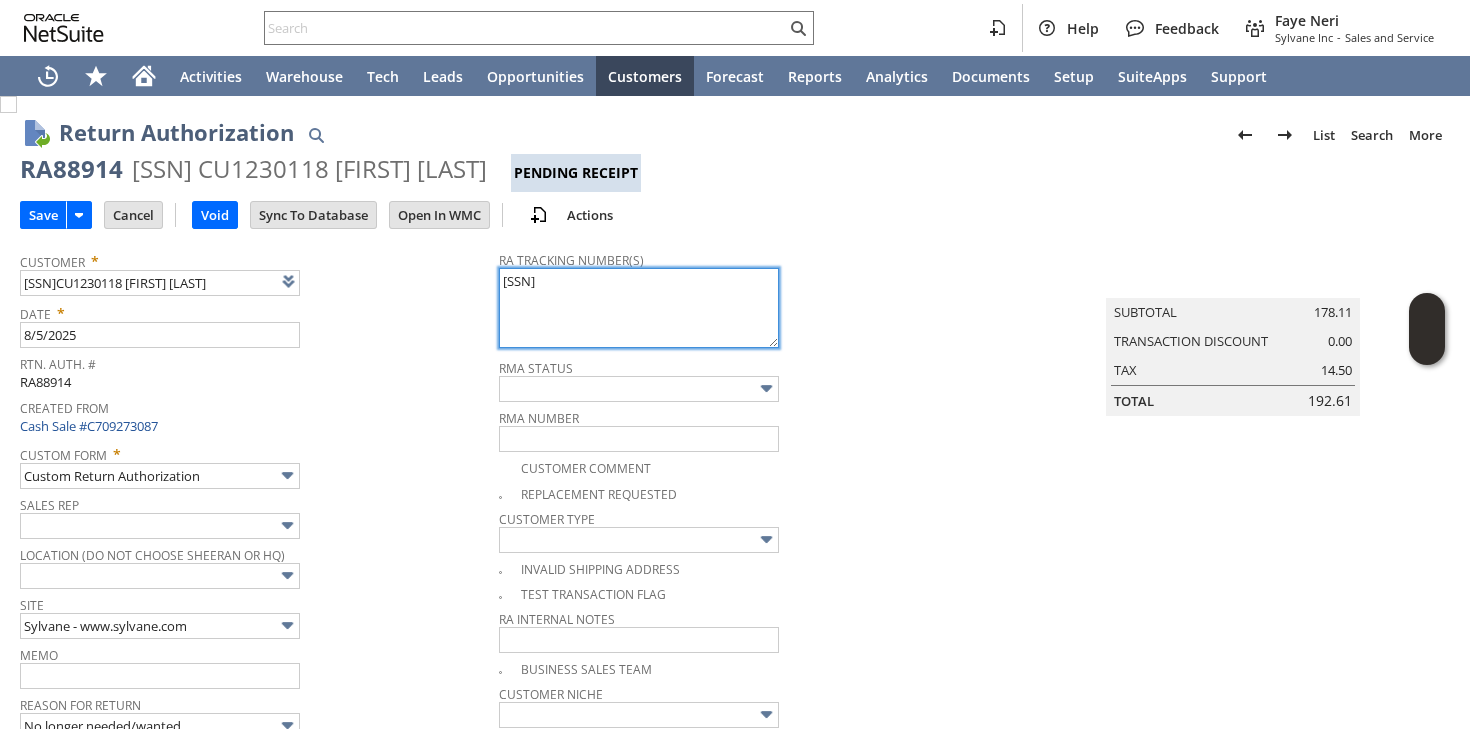 click on "[SSN]" at bounding box center [639, 308] 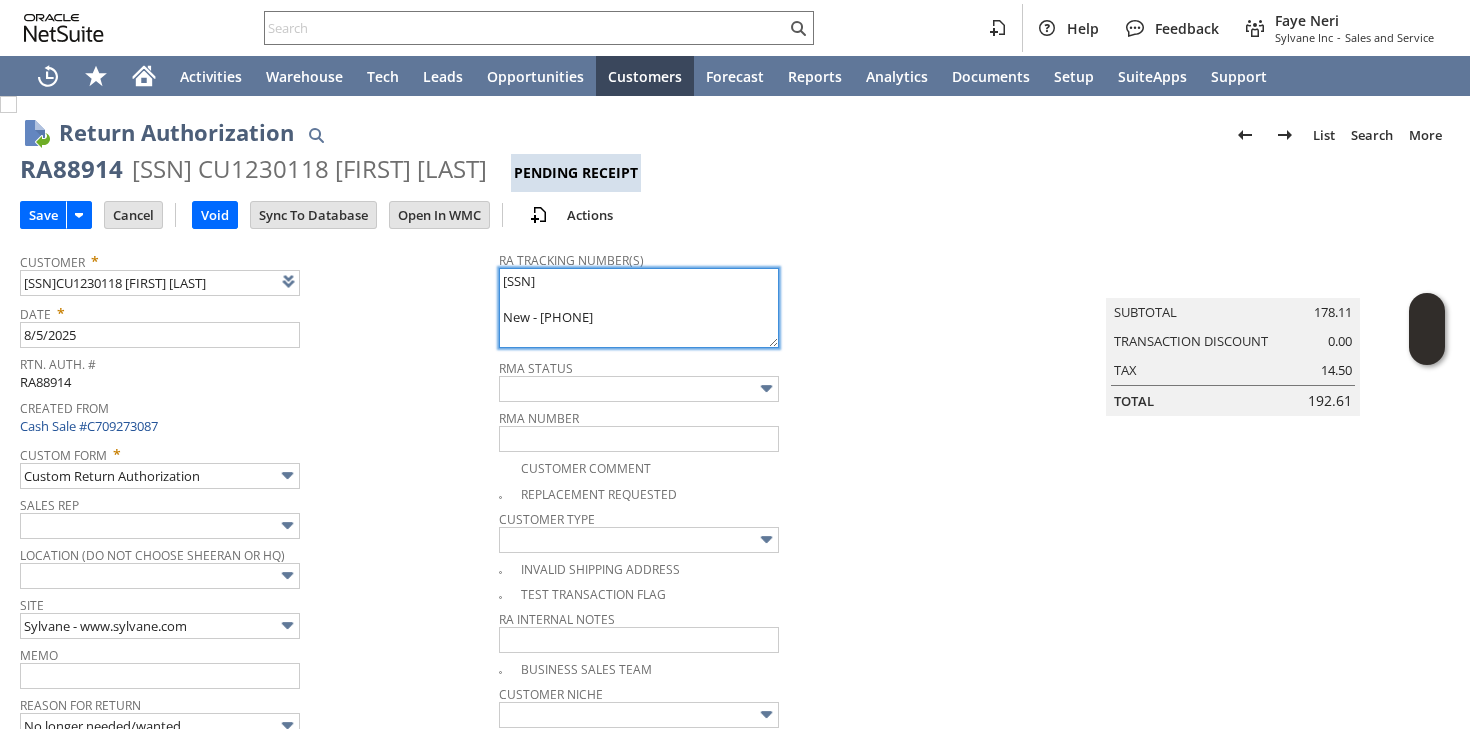 paste on "[SSN]" 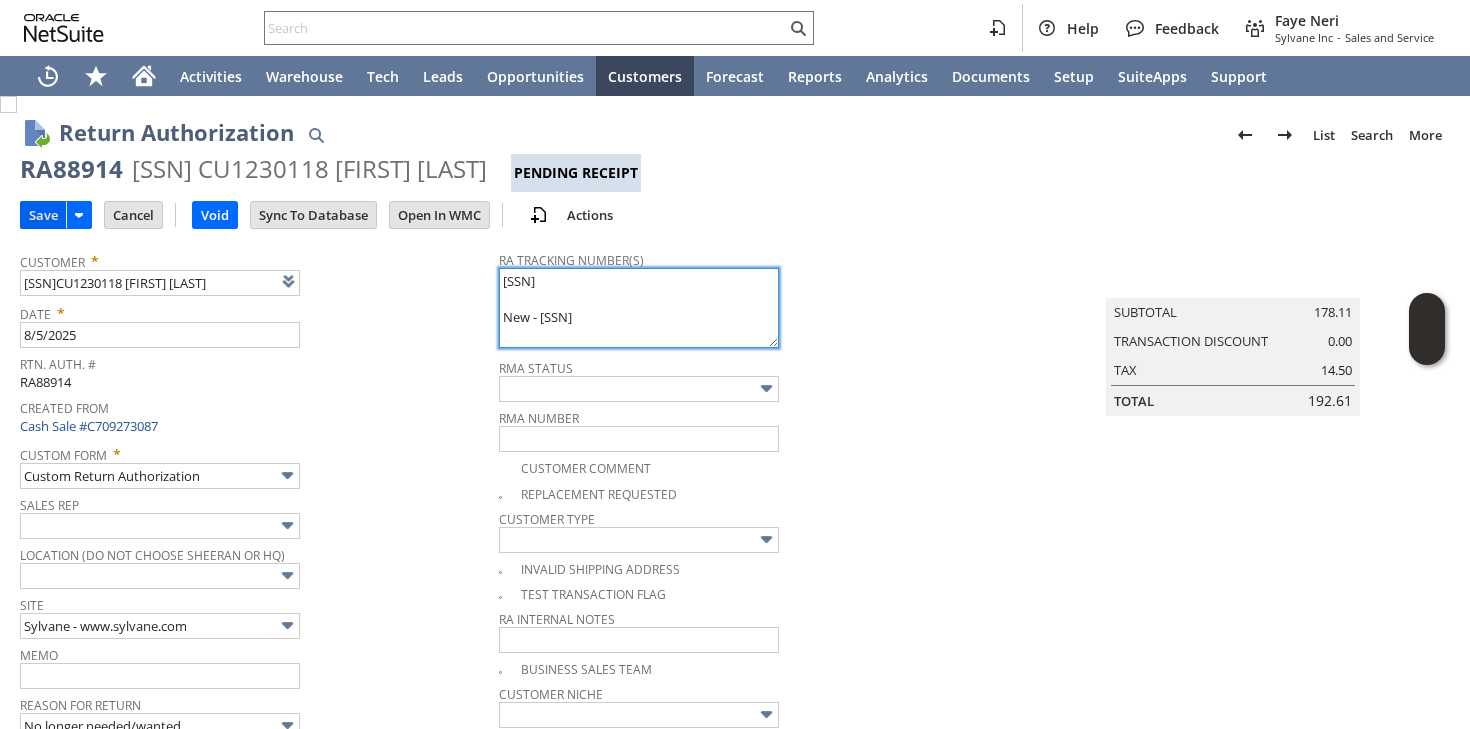 type on "791880787346
New - 791881147776" 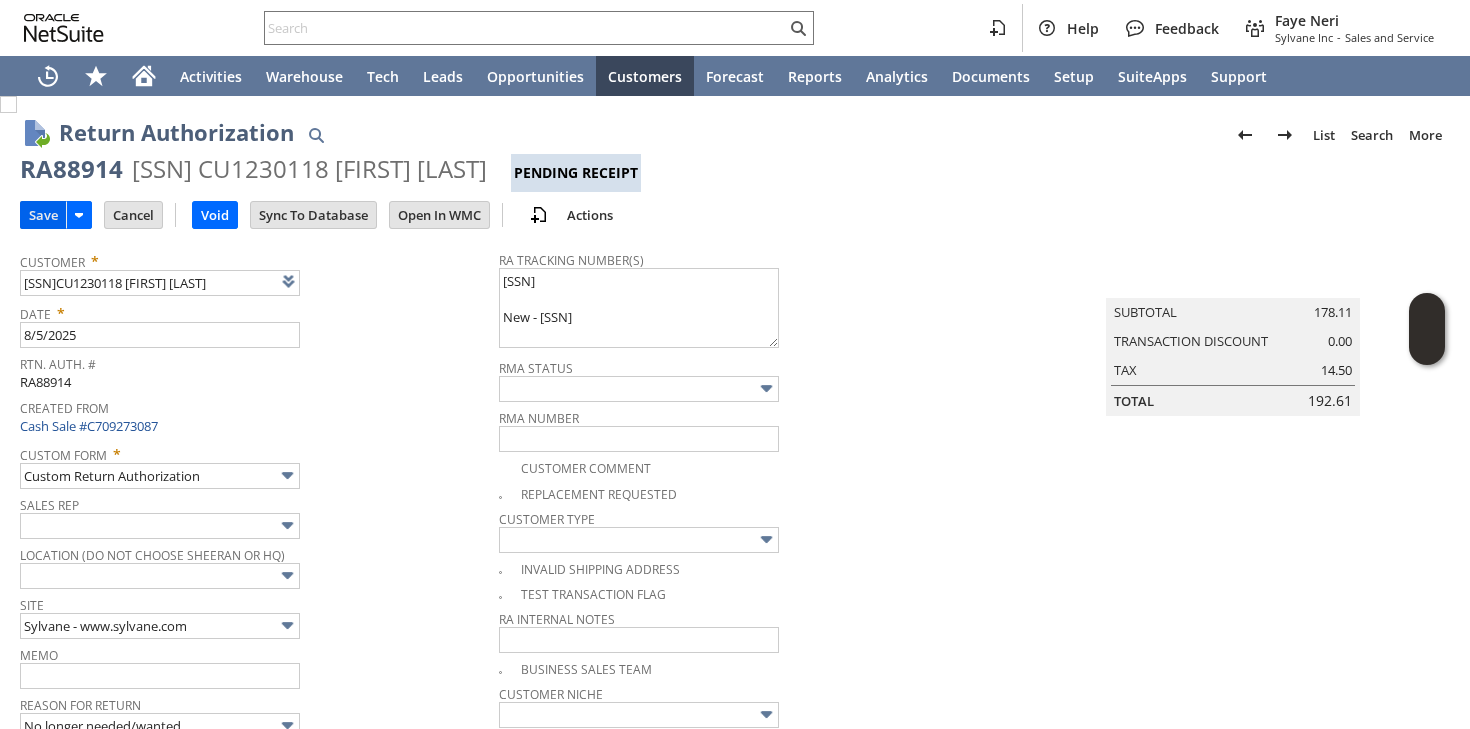 click on "Save" at bounding box center [43, 215] 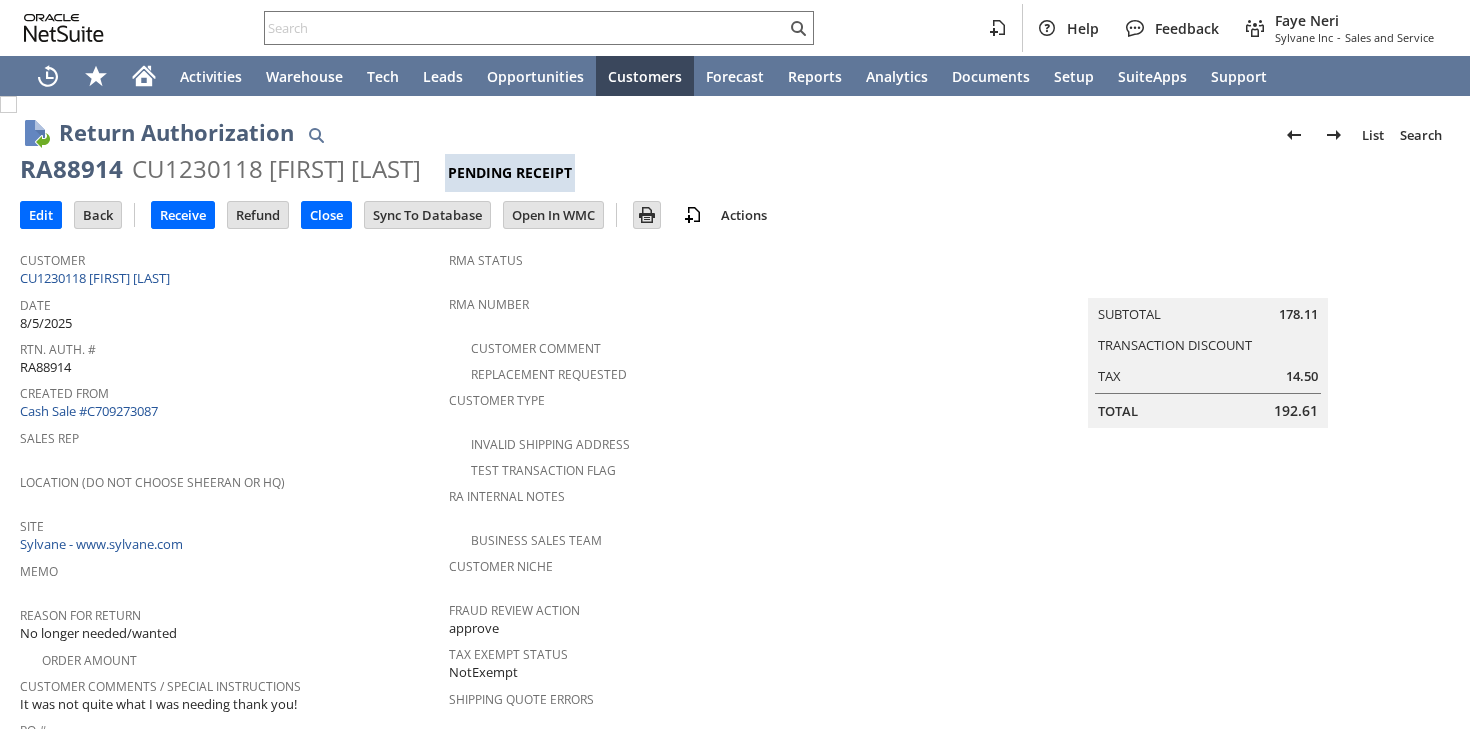 scroll, scrollTop: 0, scrollLeft: 0, axis: both 